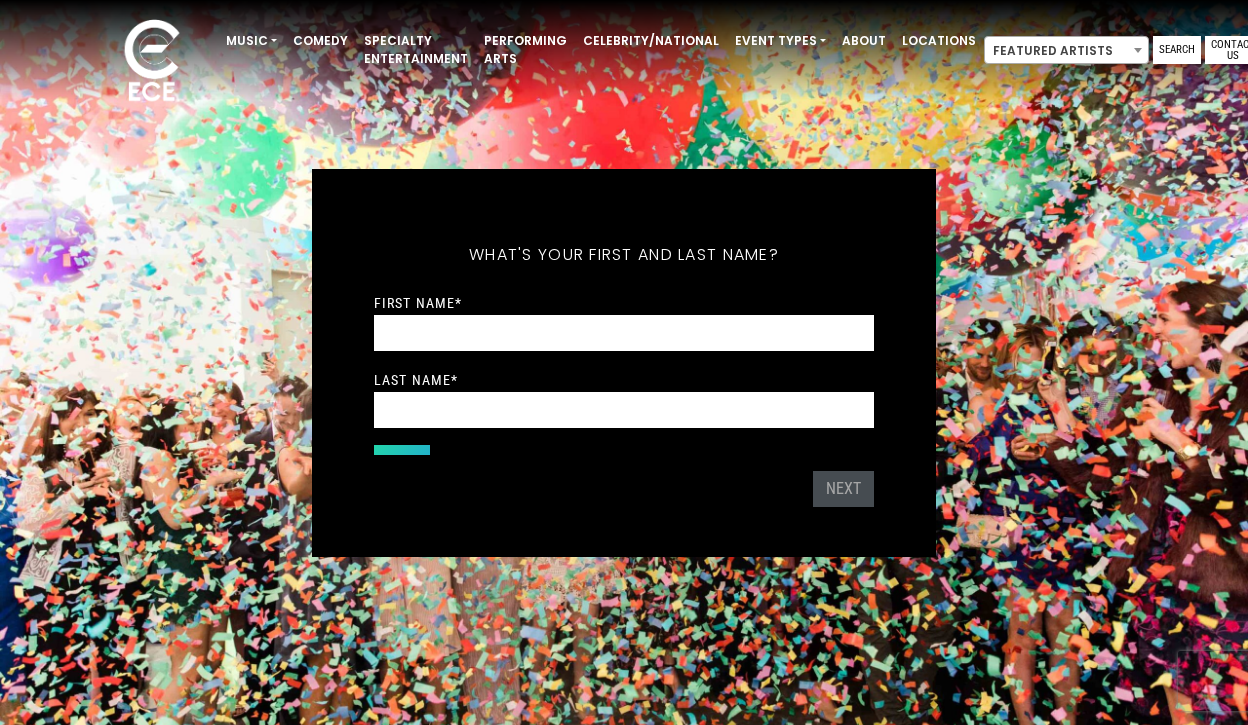 scroll, scrollTop: 0, scrollLeft: 0, axis: both 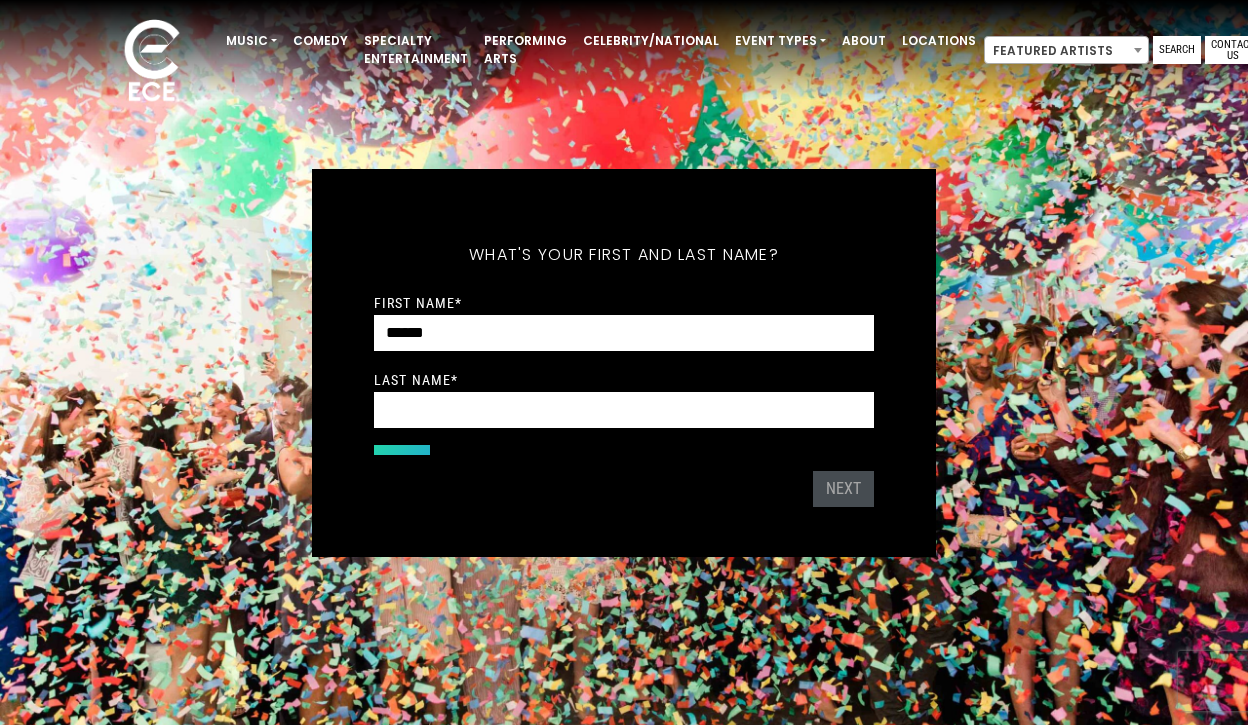 type on "******" 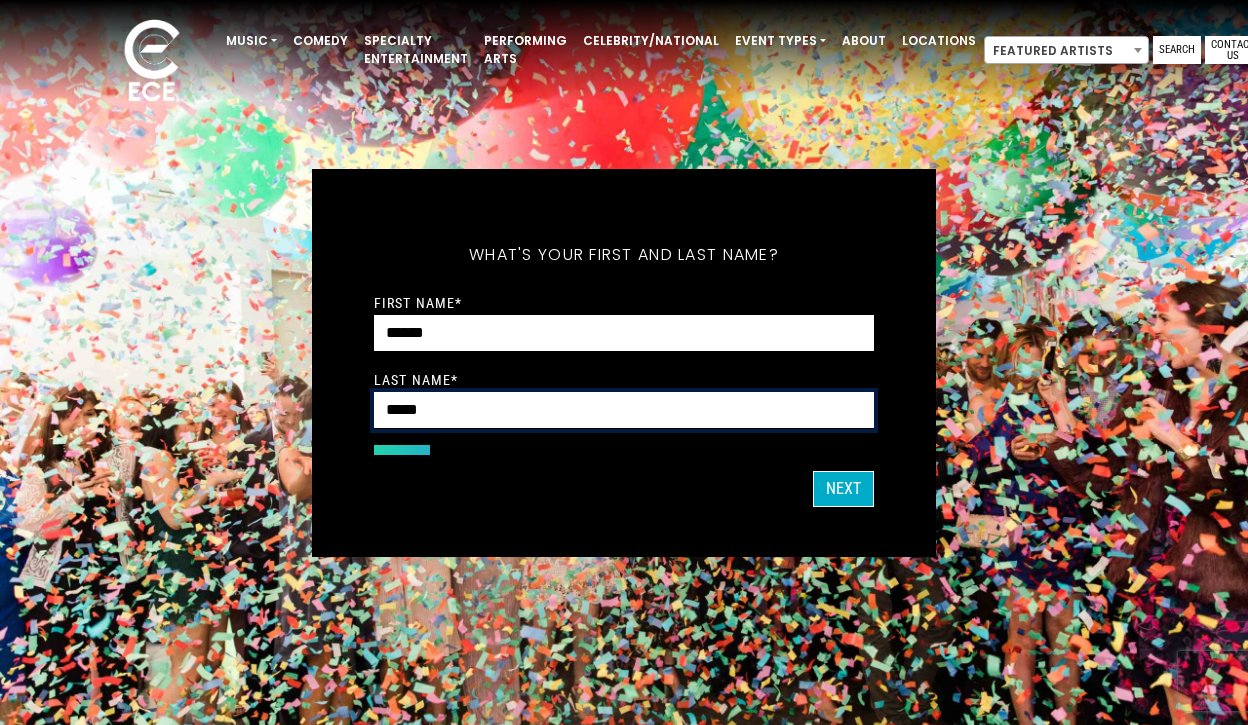 type on "*****" 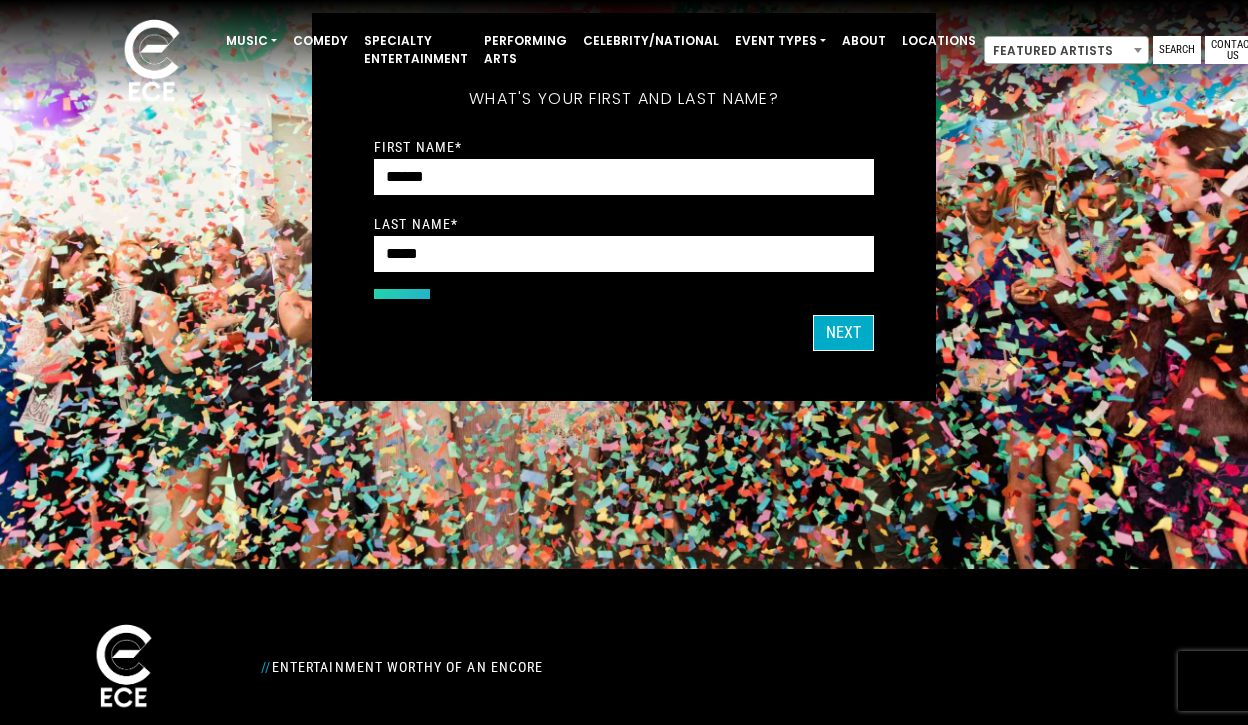scroll, scrollTop: 161, scrollLeft: 0, axis: vertical 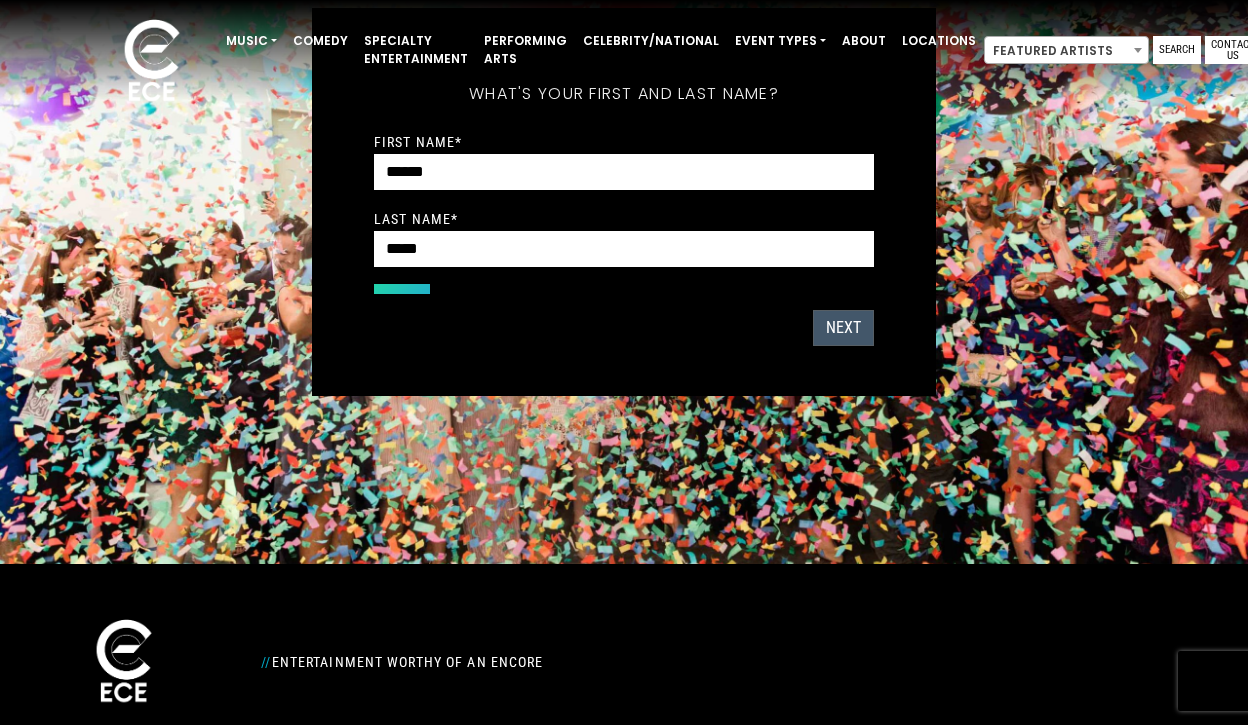 click on "Next" at bounding box center (843, 328) 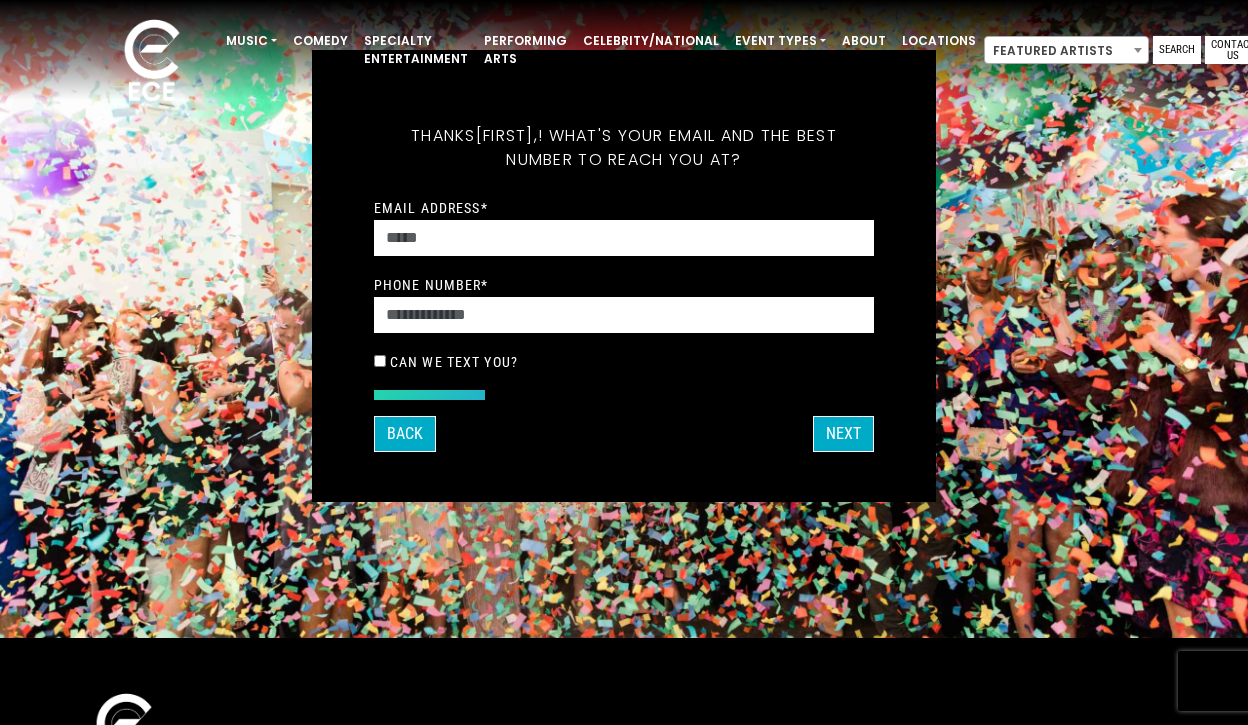 scroll, scrollTop: 70, scrollLeft: 0, axis: vertical 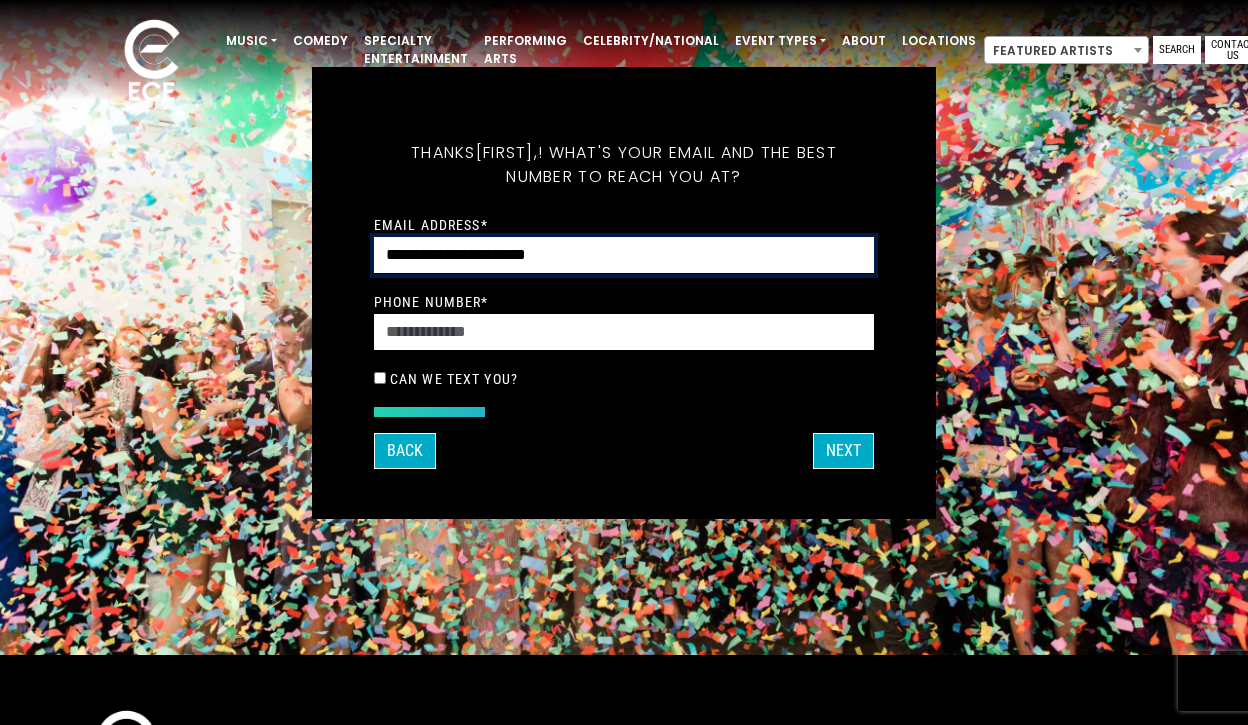 type on "**********" 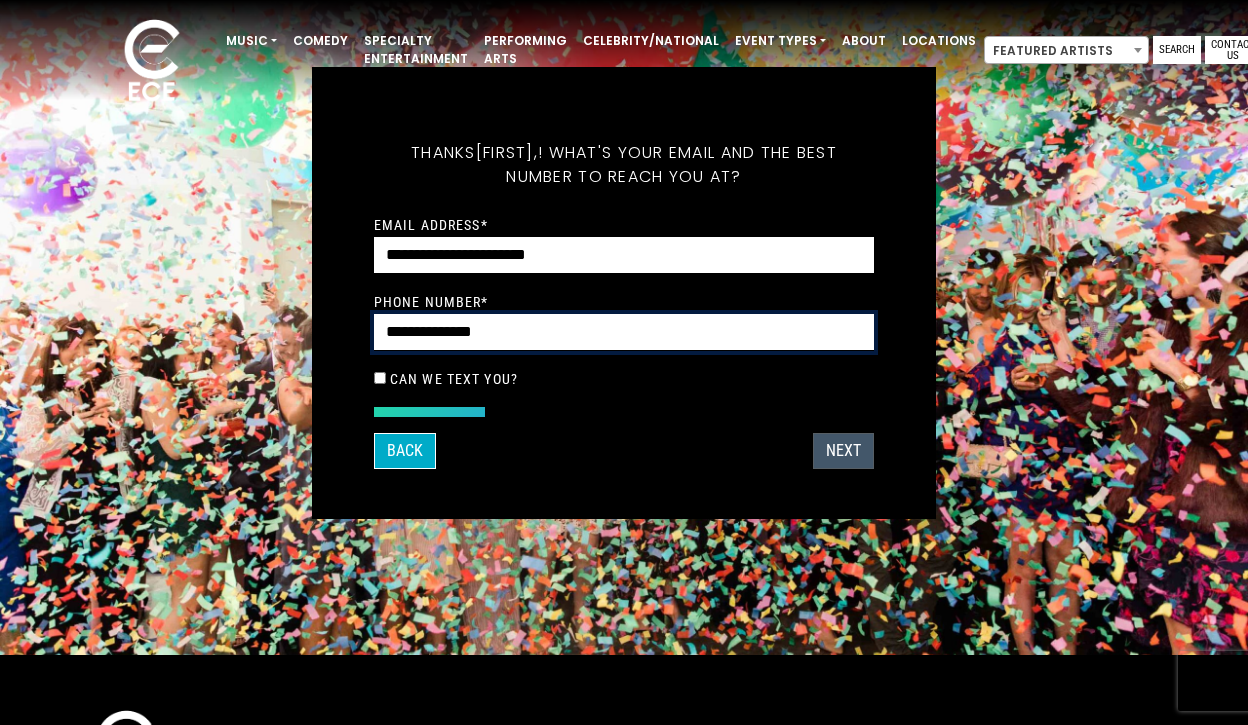type on "**********" 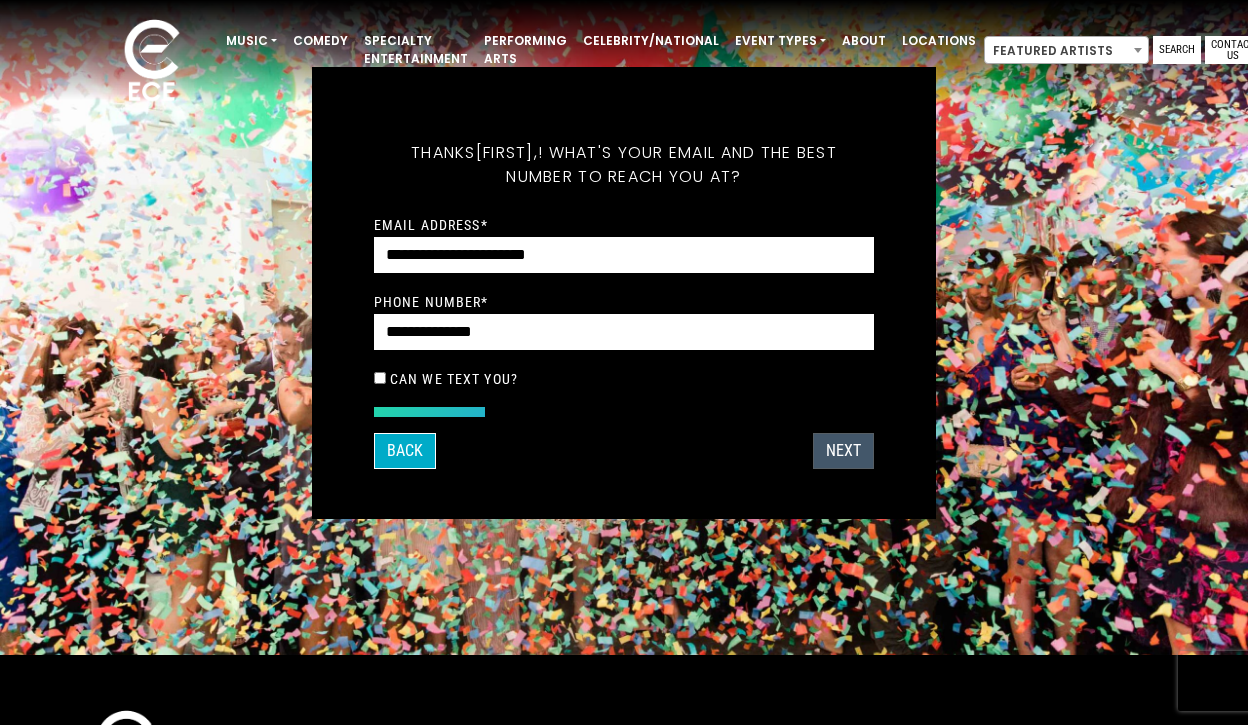 click on "Next" at bounding box center [843, 451] 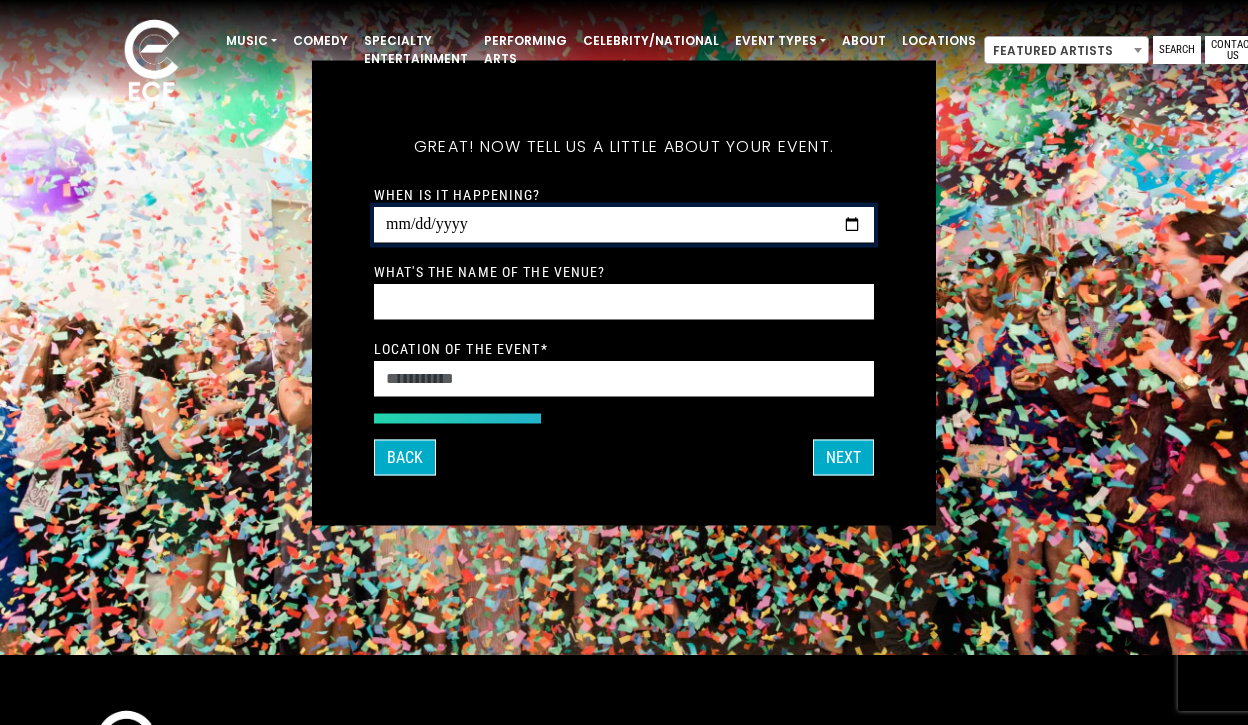 click on "When is it happening?" at bounding box center [624, 224] 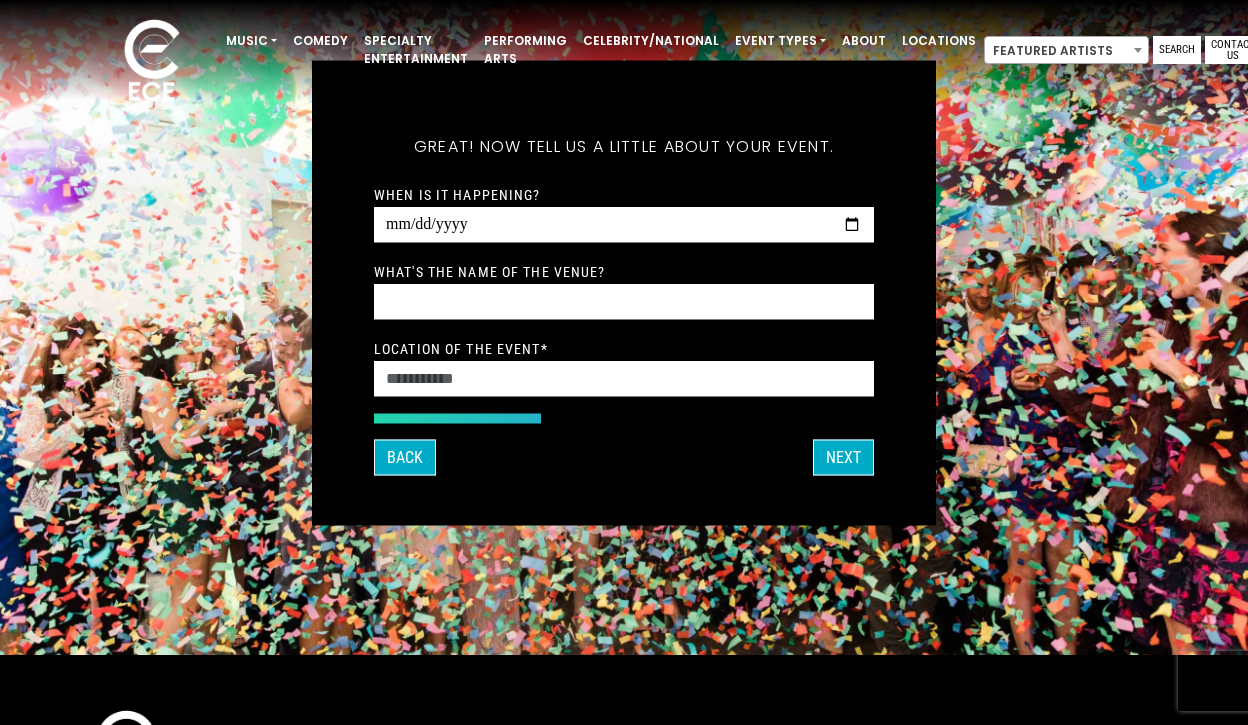 click on "**********" at bounding box center [624, 289] 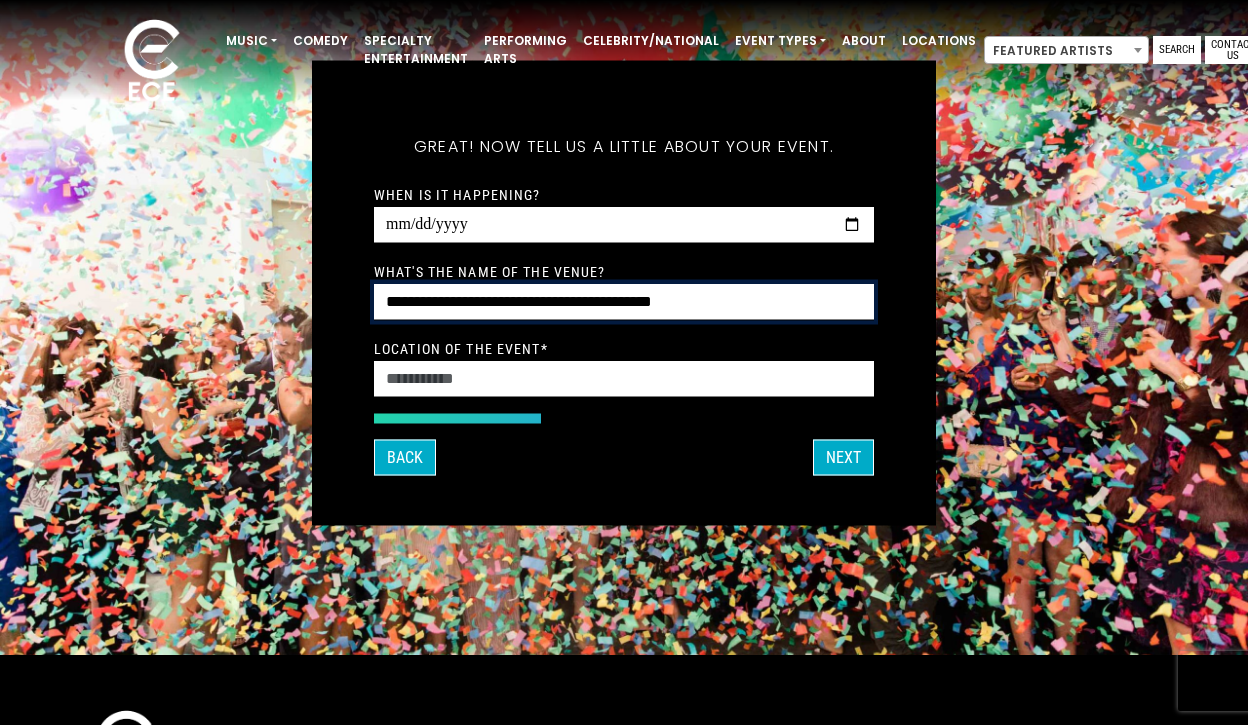 type on "**********" 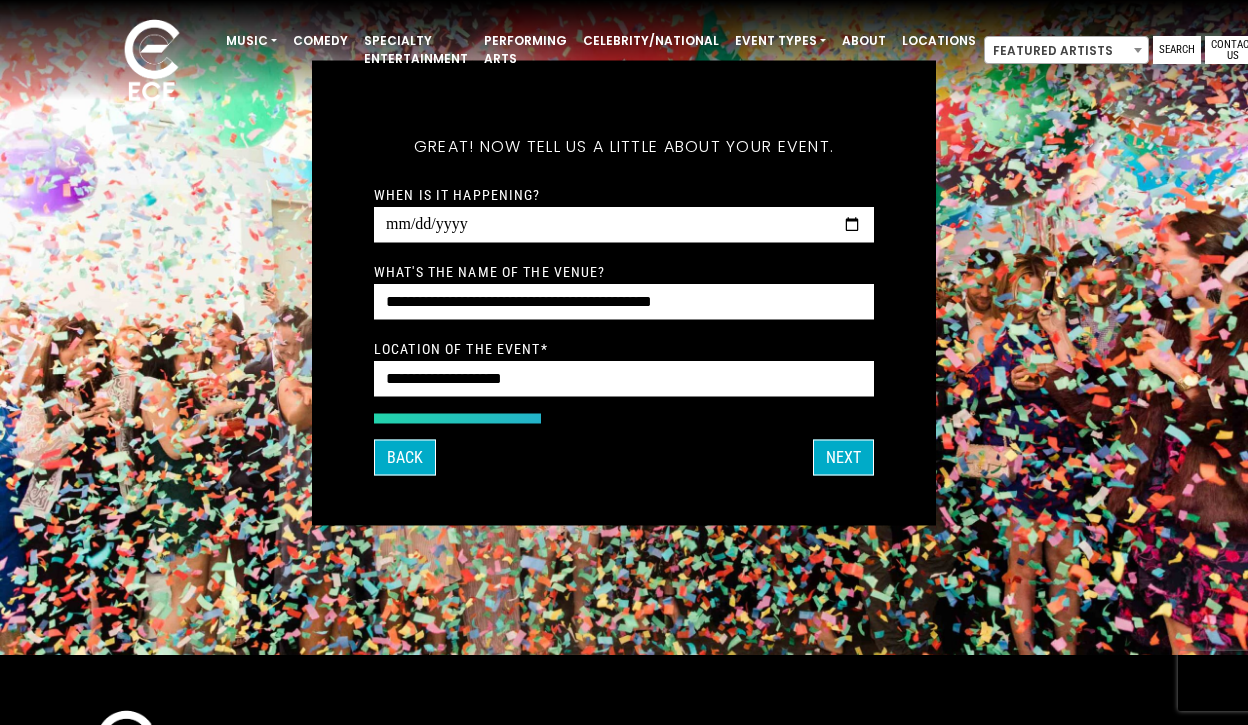 type on "*********" 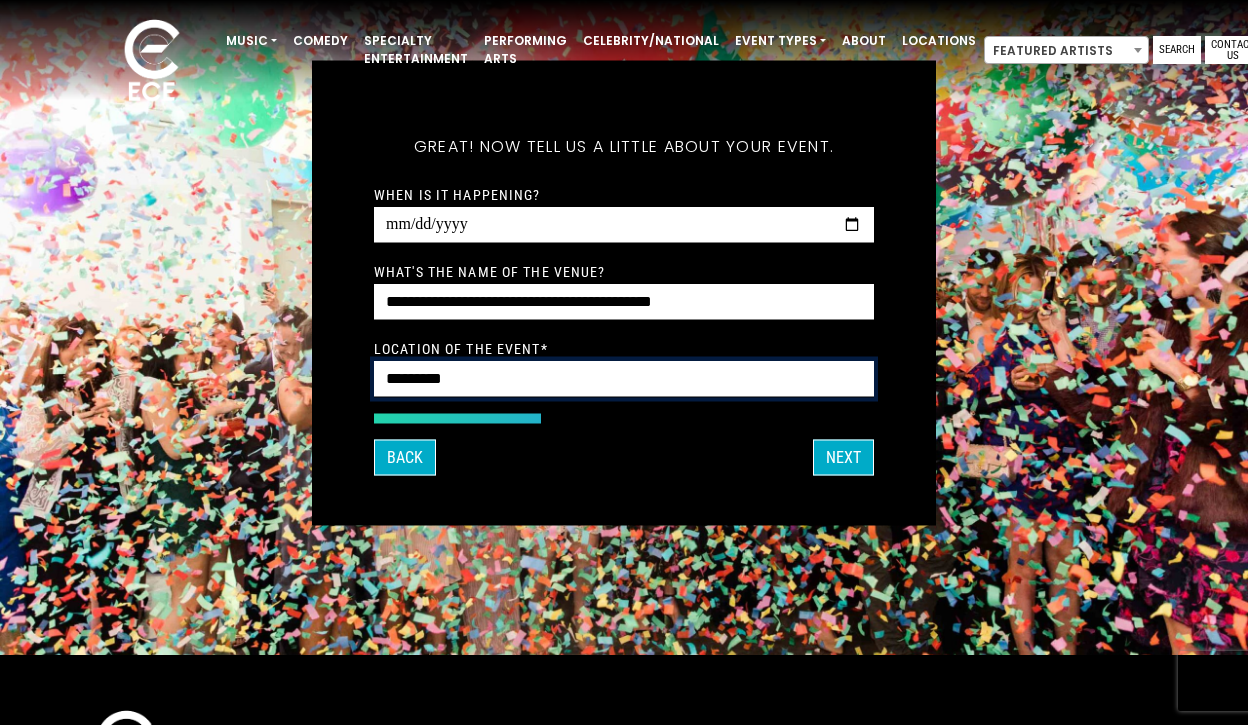 click on "*********" at bounding box center (624, 378) 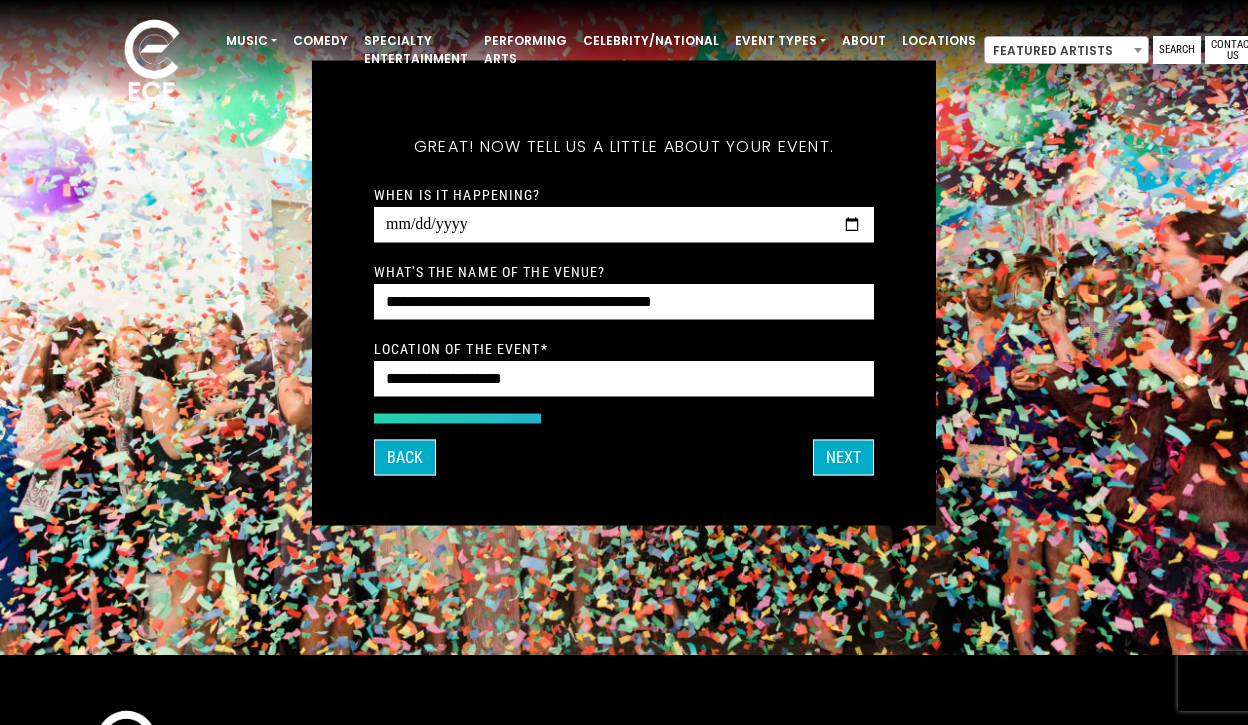 type on "**********" 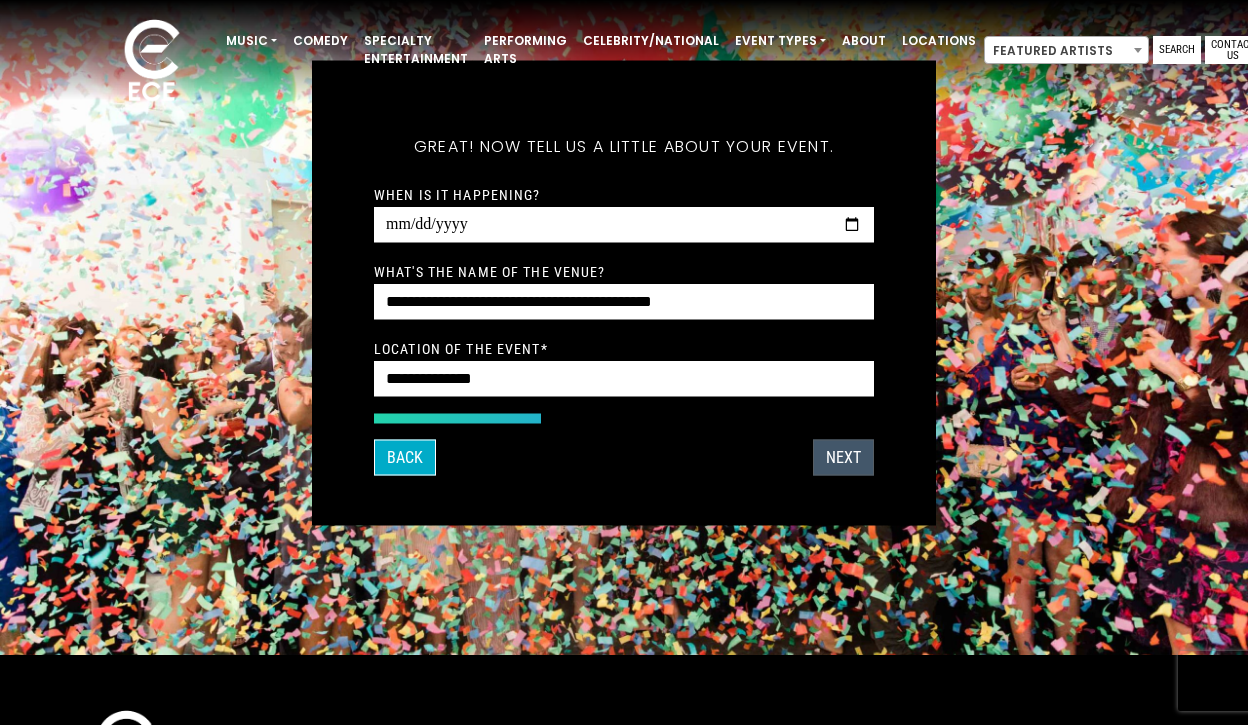 click on "Next" at bounding box center (843, 457) 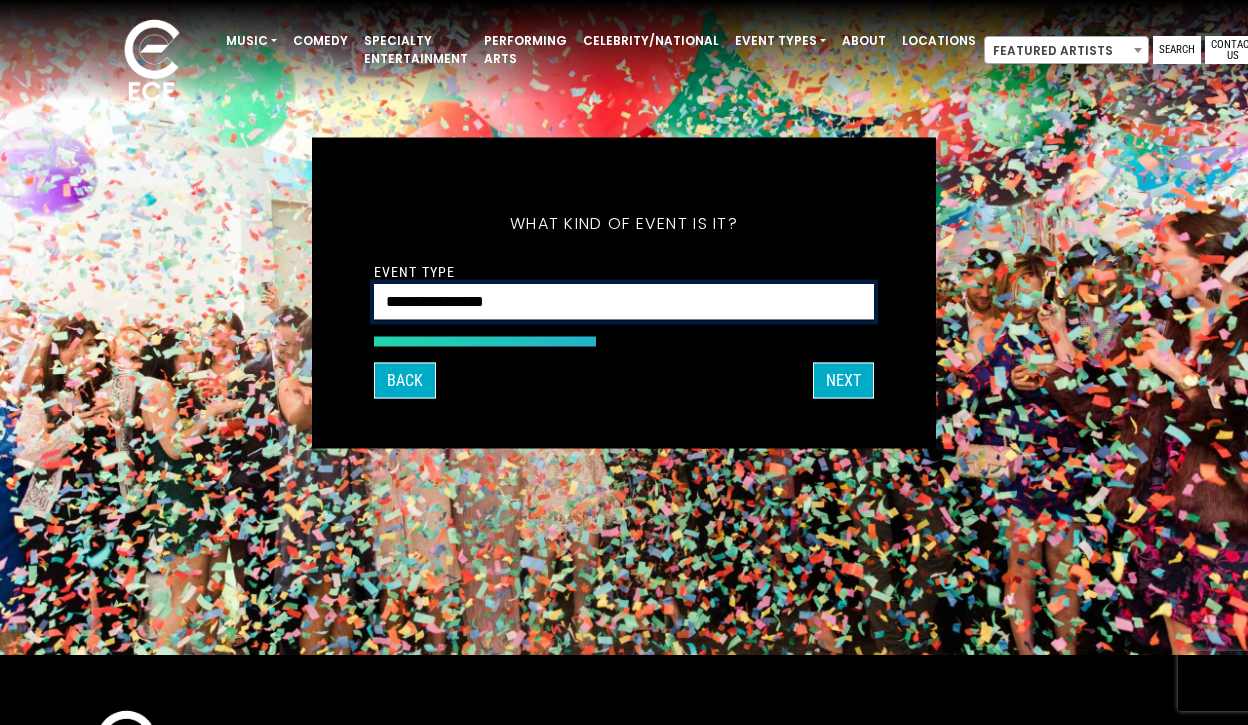 select on "*******" 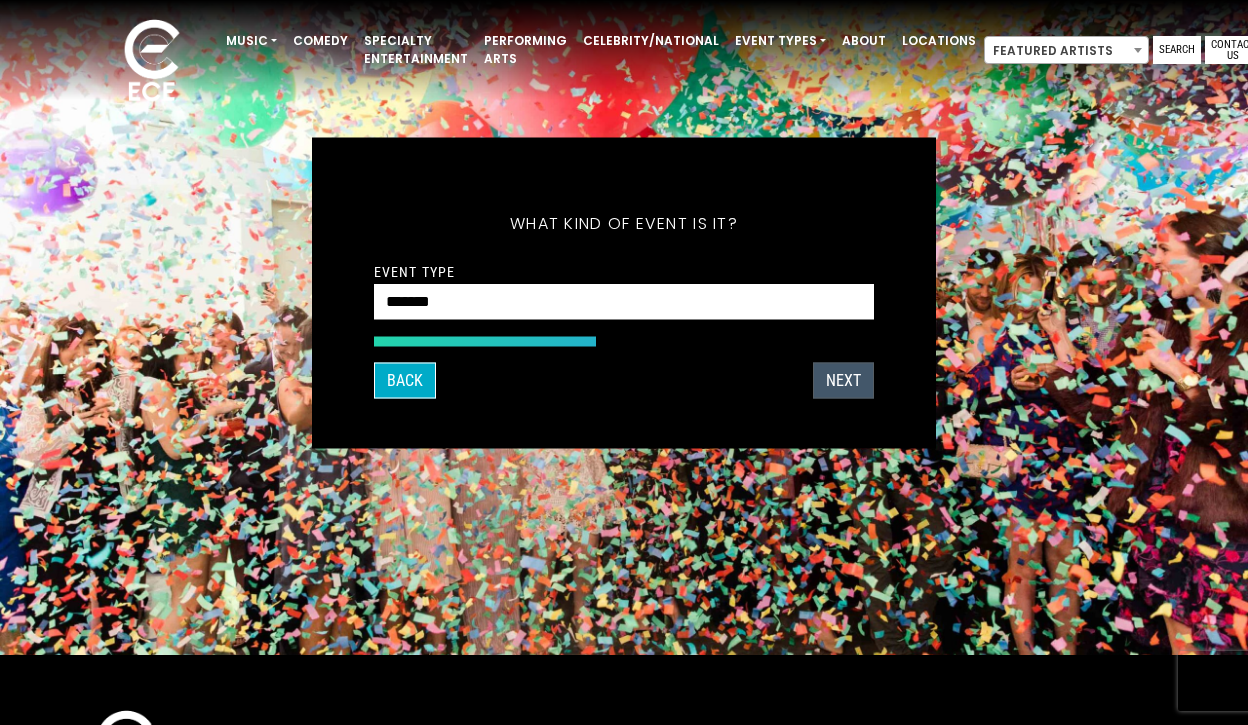 click on "Next" at bounding box center [843, 380] 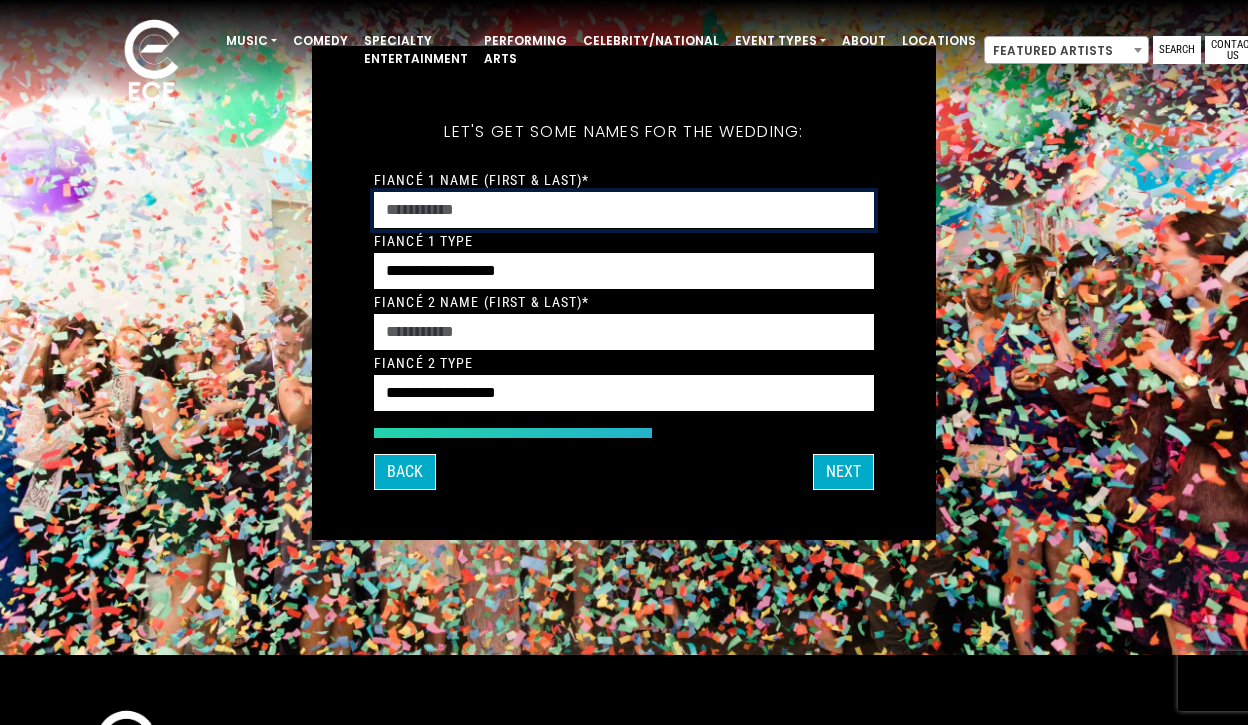 click on "Fiancé 1 Name (First & Last)*" at bounding box center (624, 210) 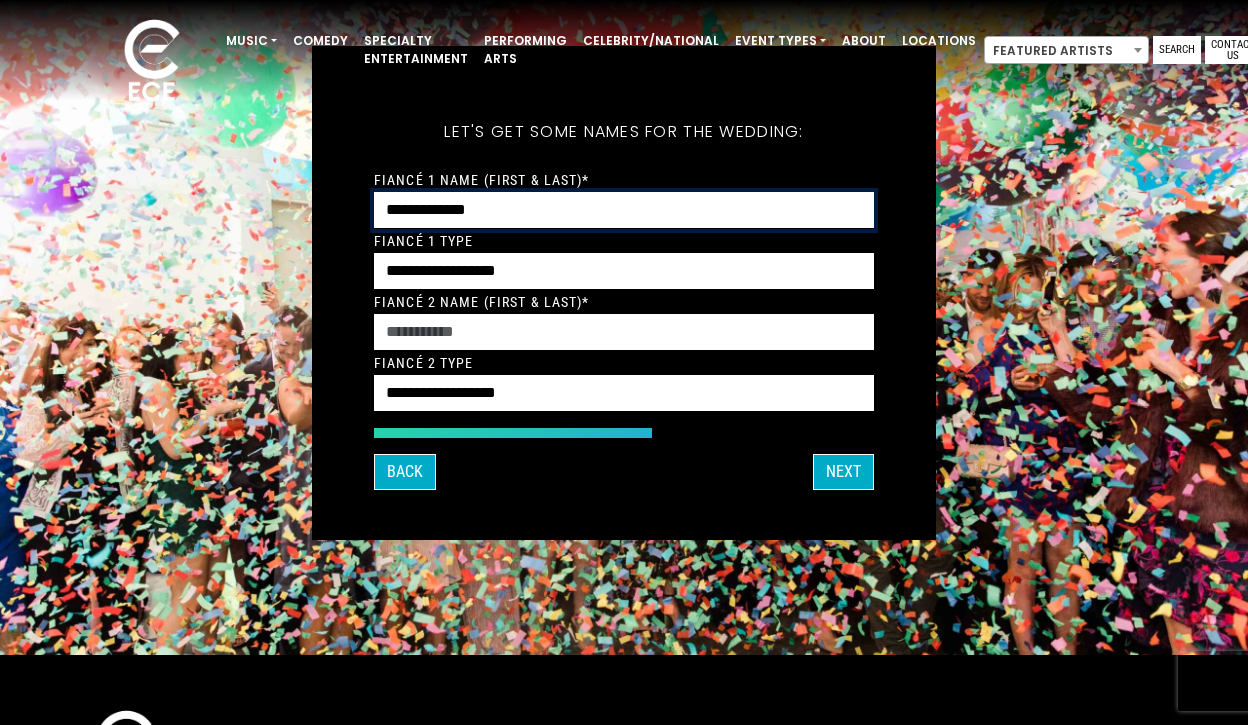type on "**********" 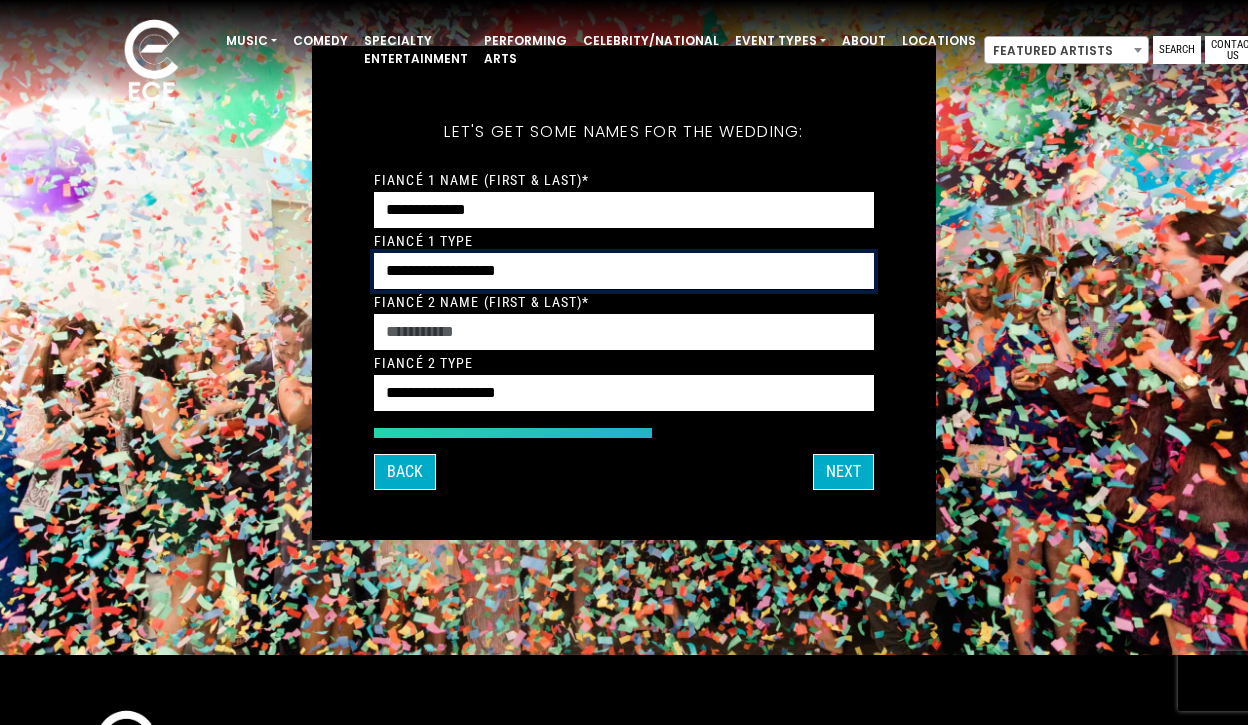 select on "*****" 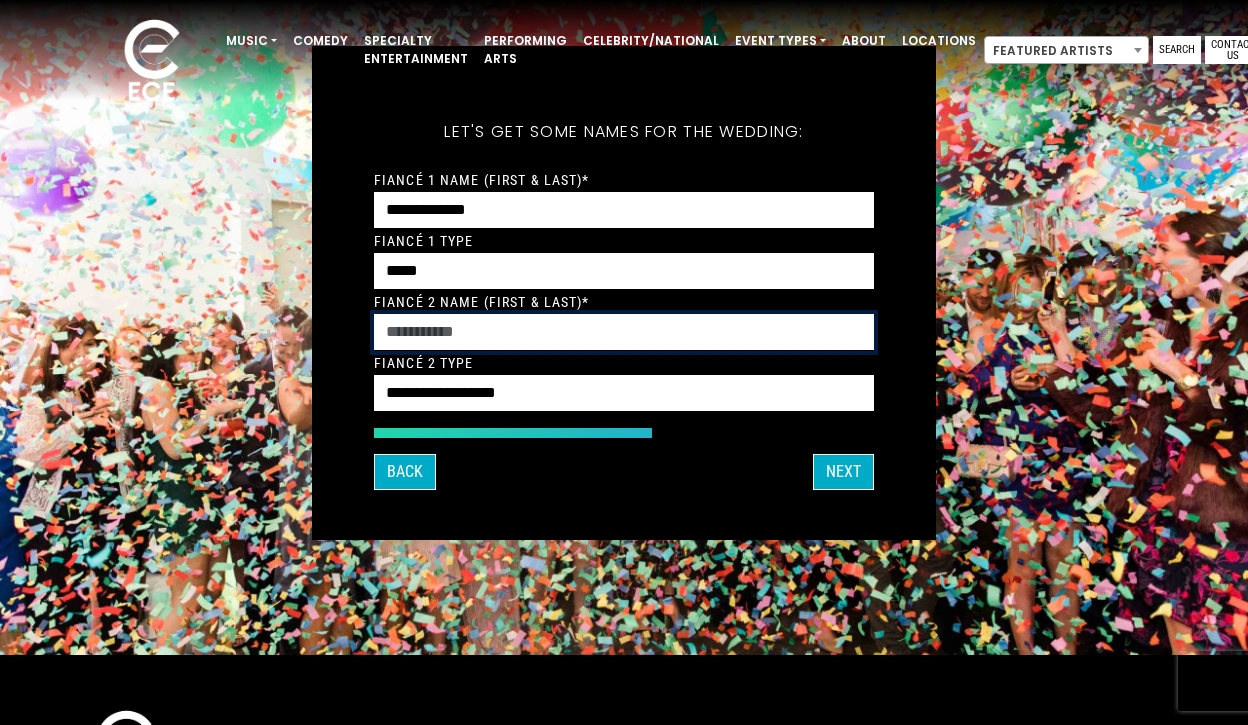 click on "Fiancé 2 Name (First & Last)*" at bounding box center (624, 332) 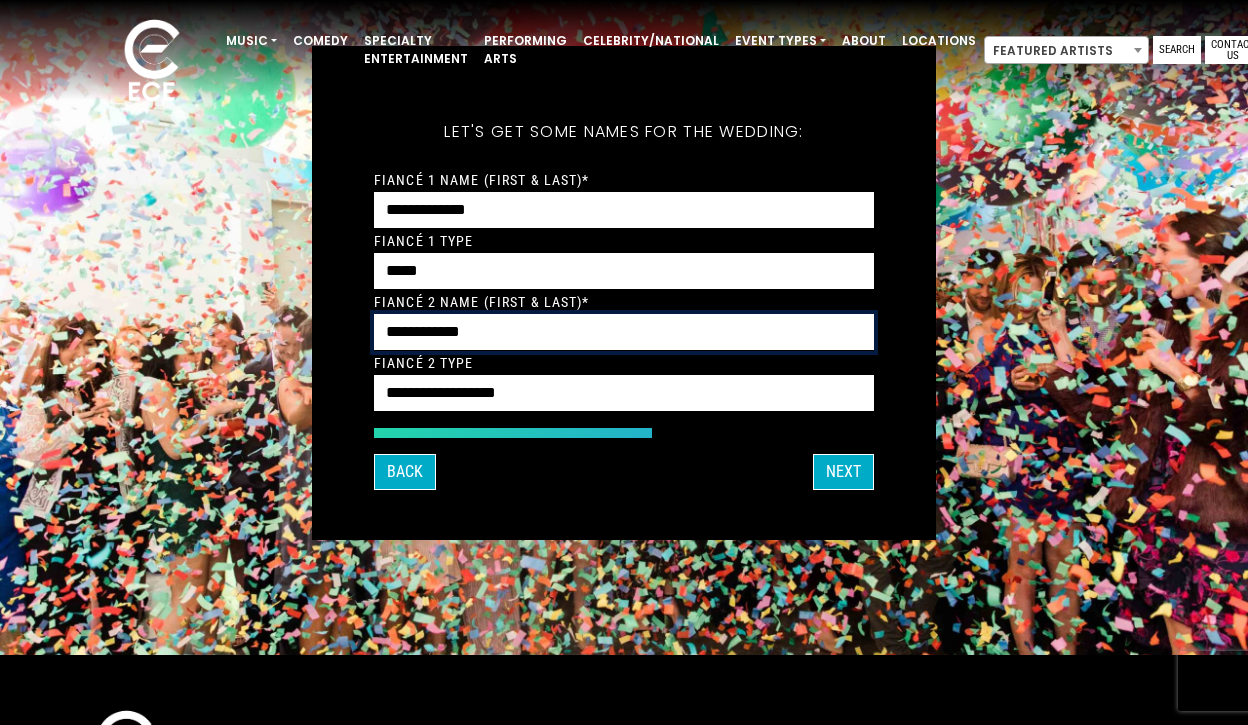 type on "**********" 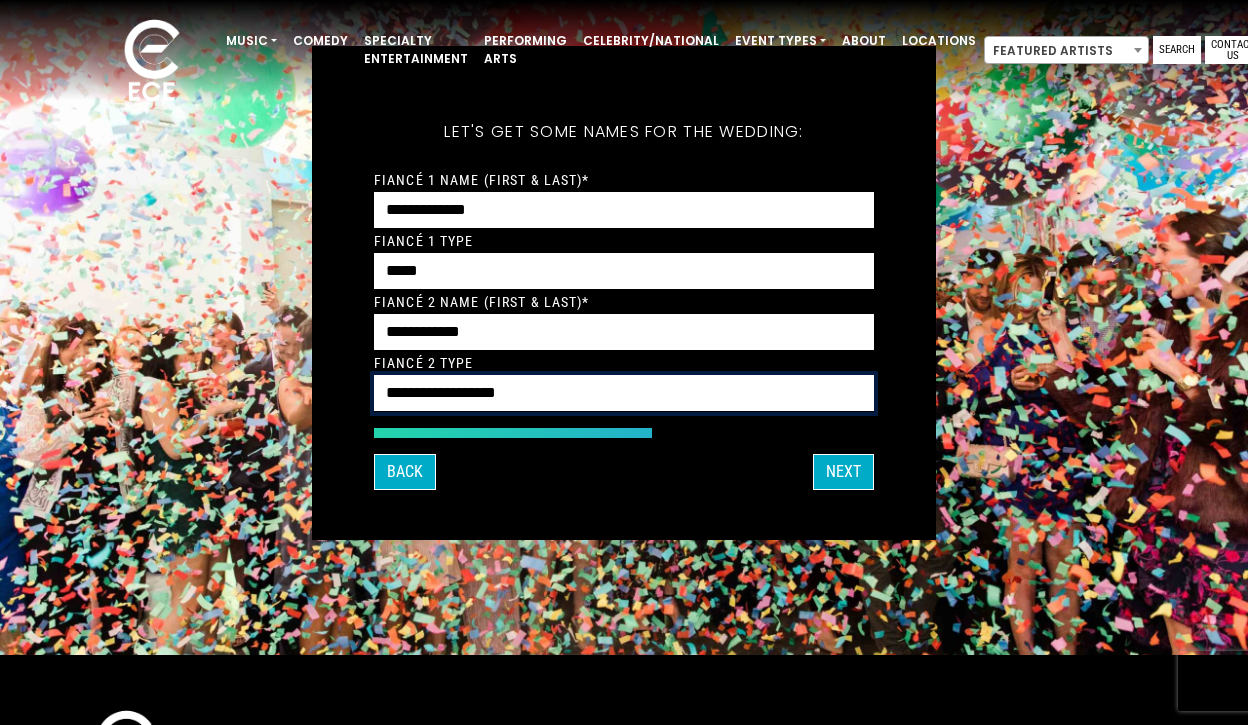 select on "*****" 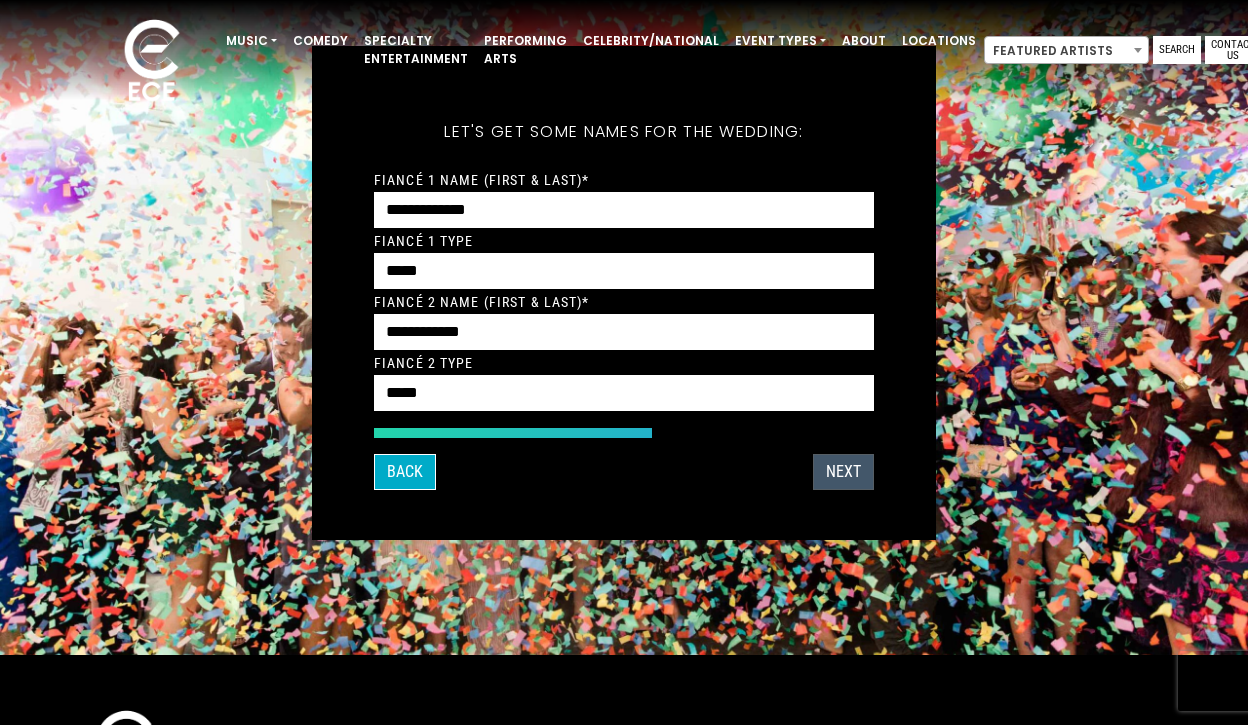 click on "Next" at bounding box center (843, 472) 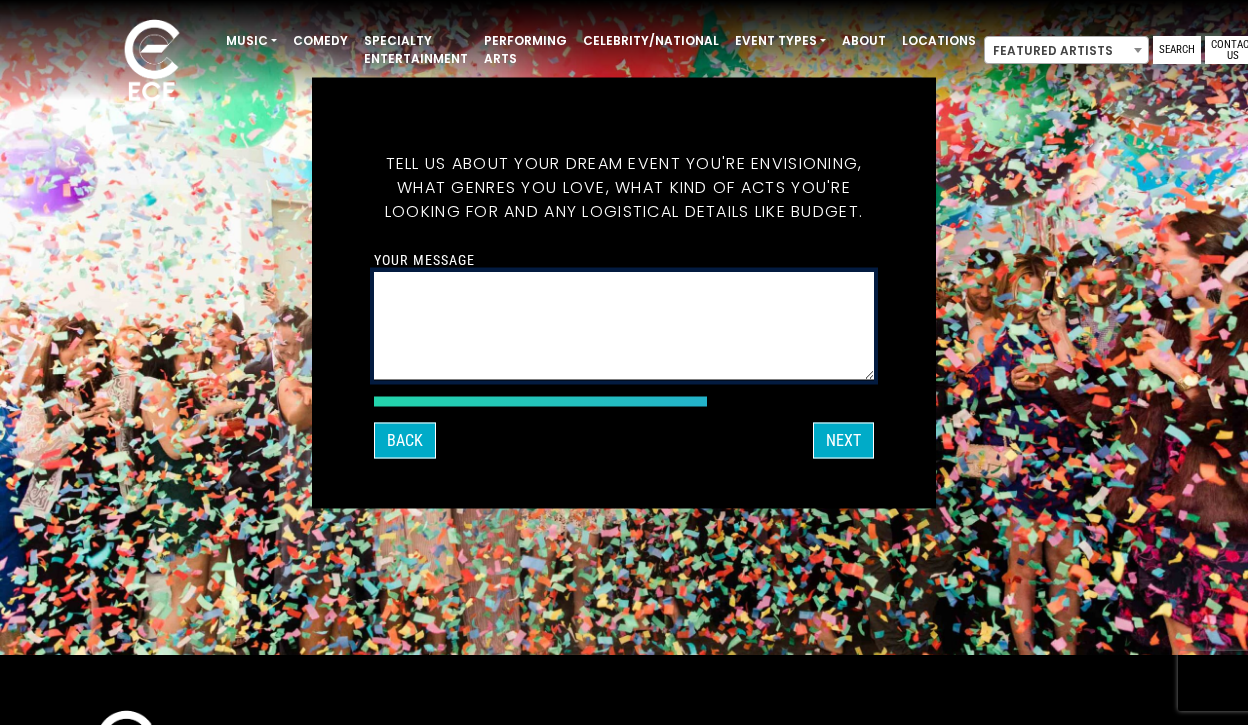 click on "Your message" at bounding box center (624, 325) 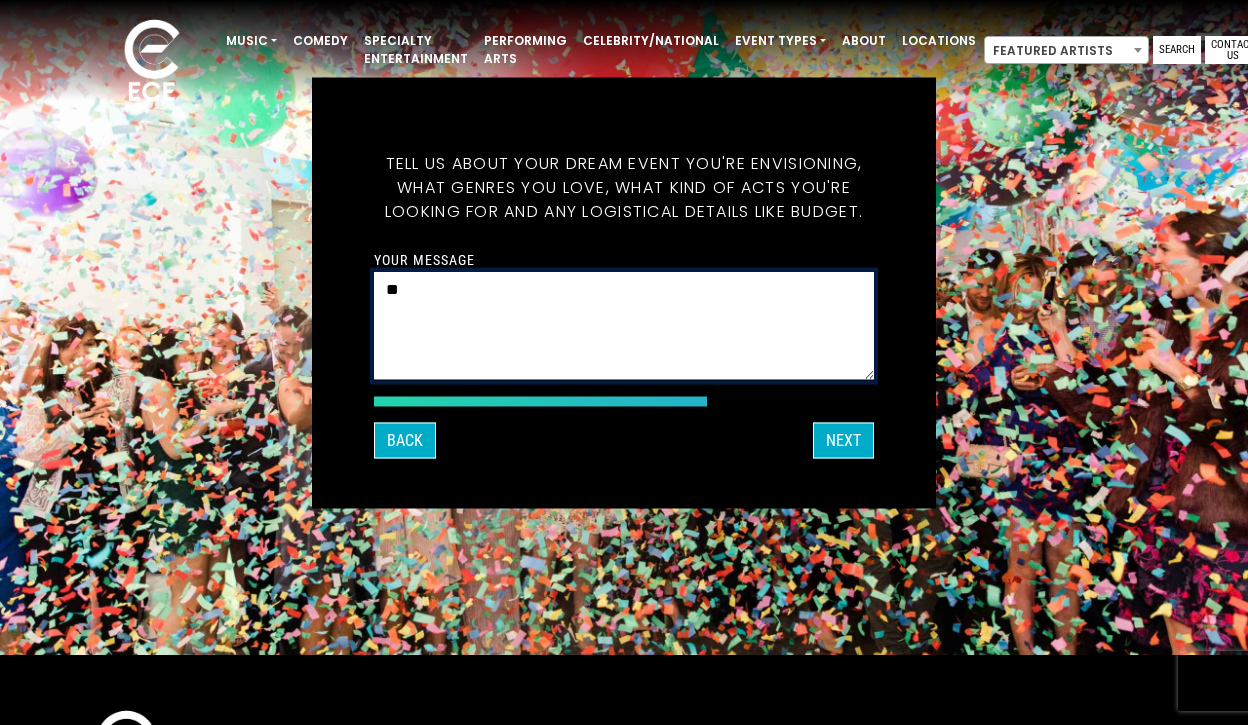 type on "*" 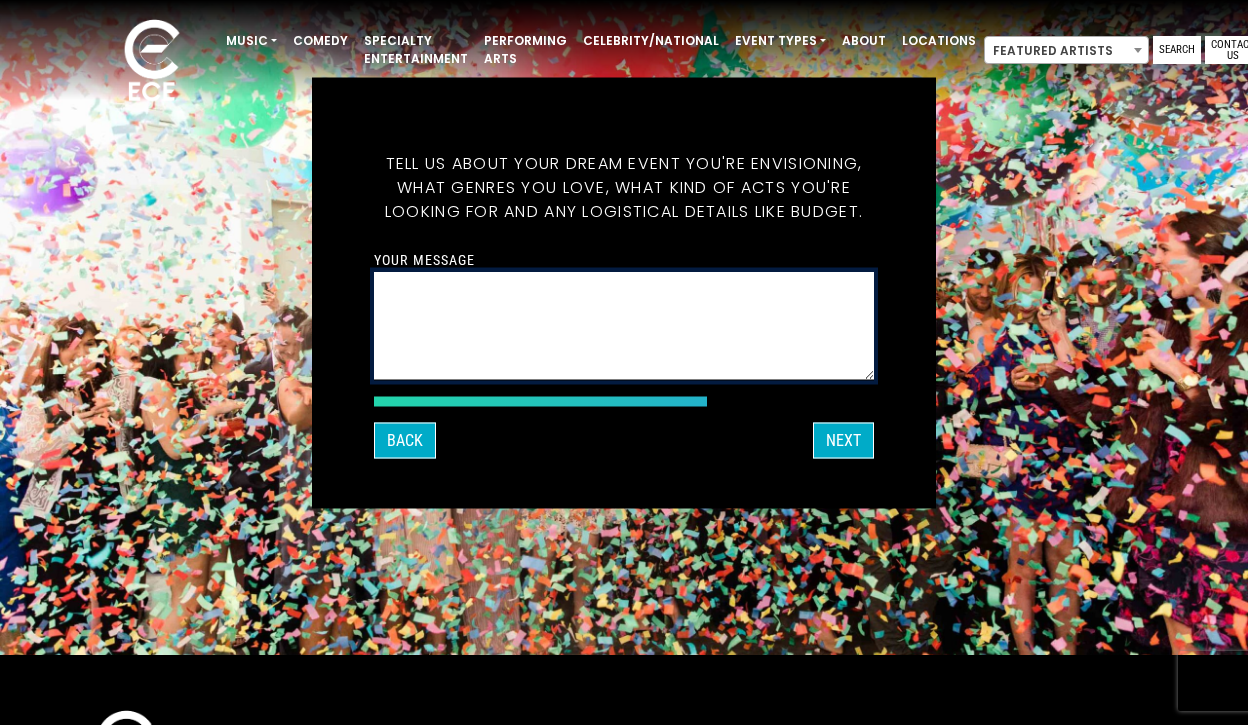 type on "*" 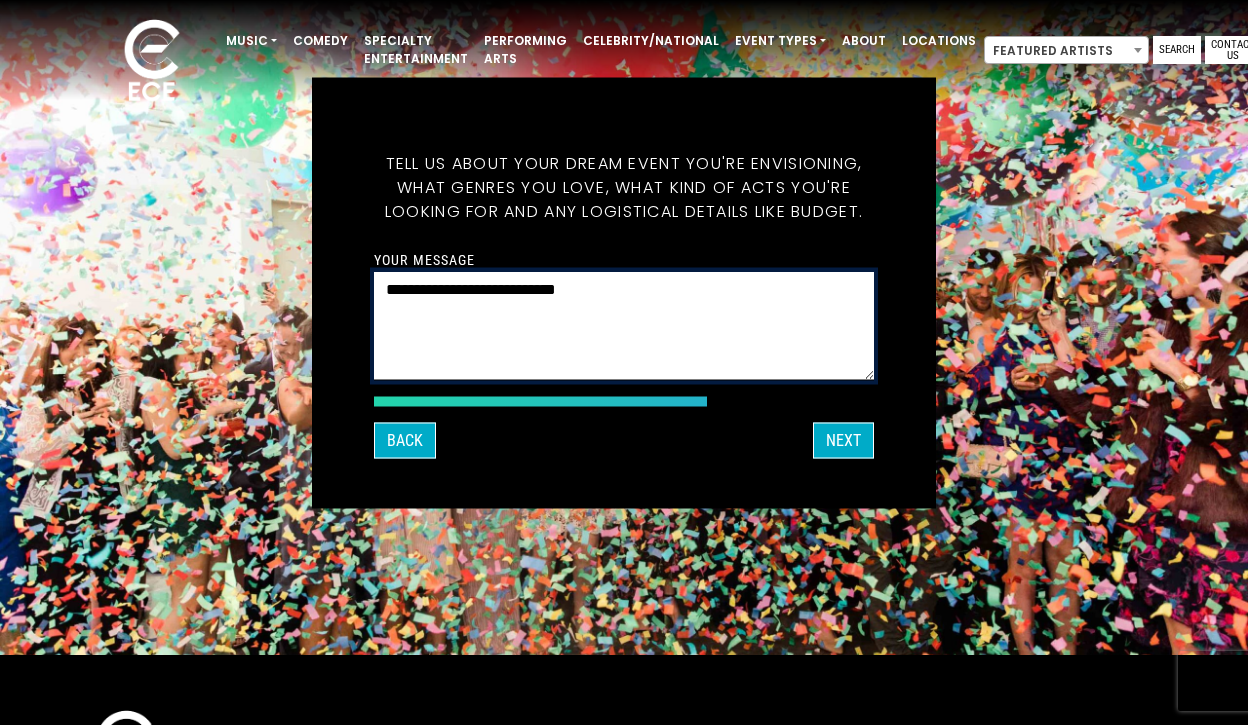 click on "**********" at bounding box center (624, 325) 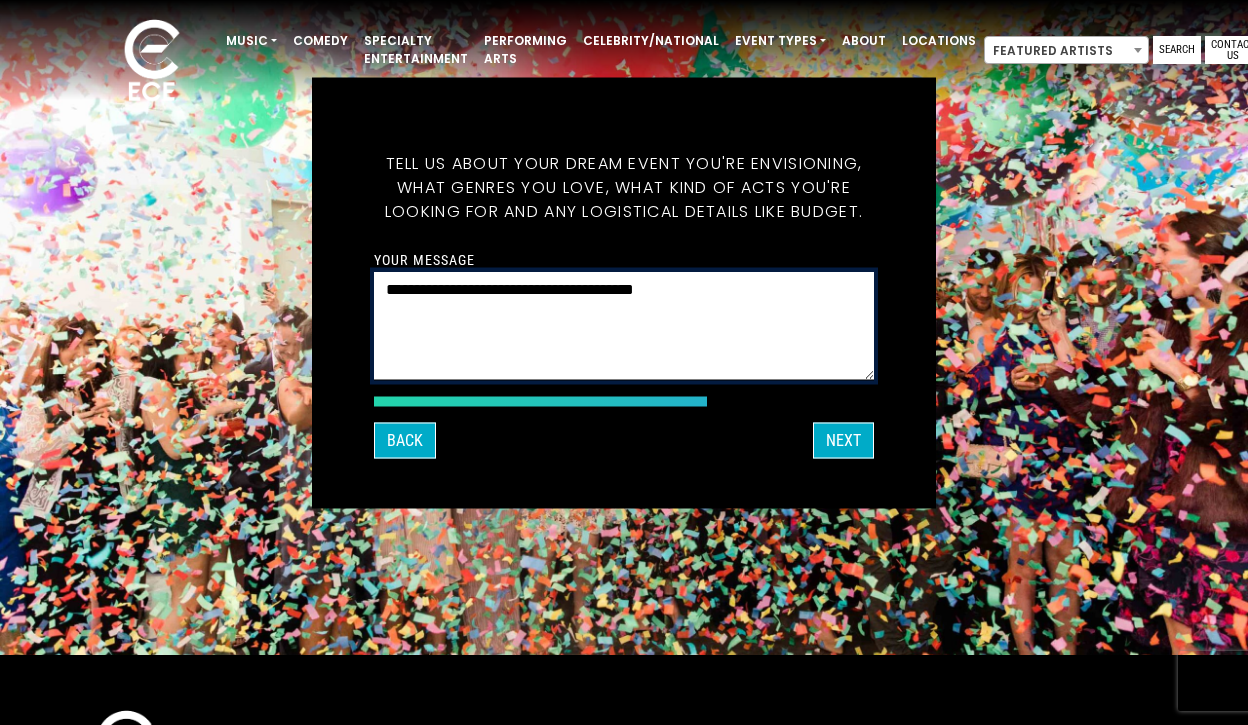 paste on "**********" 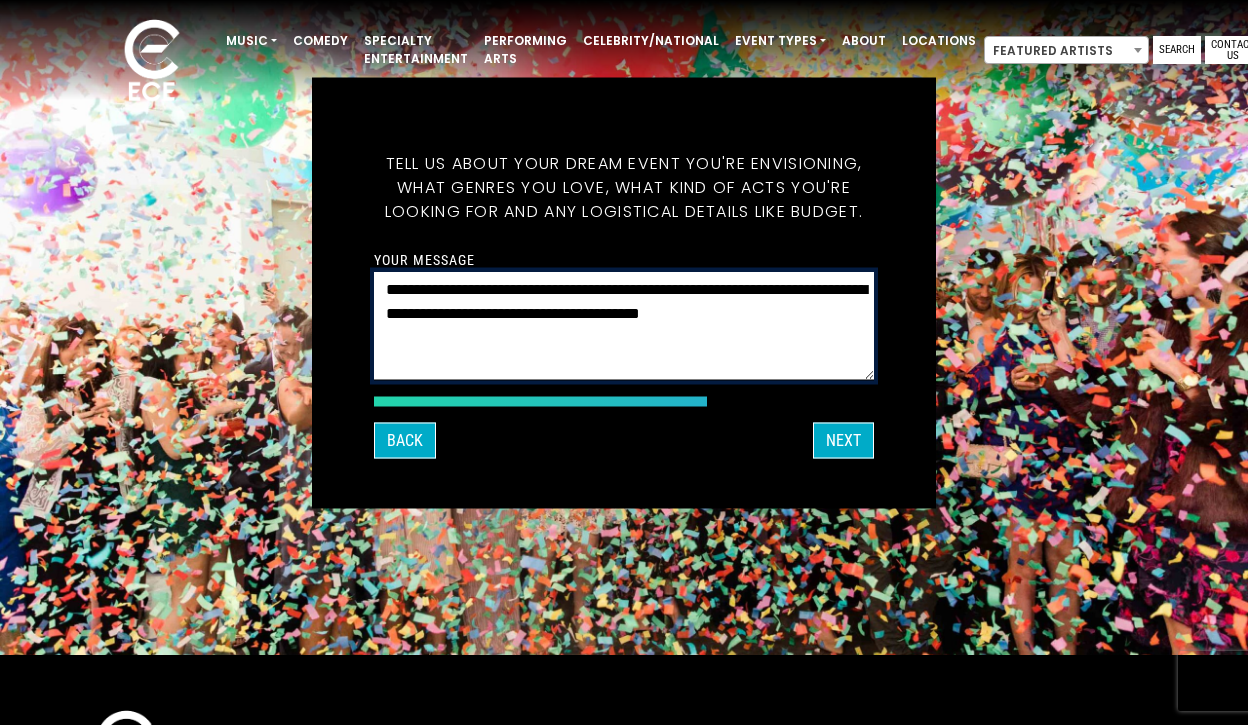 click on "**********" at bounding box center (624, 325) 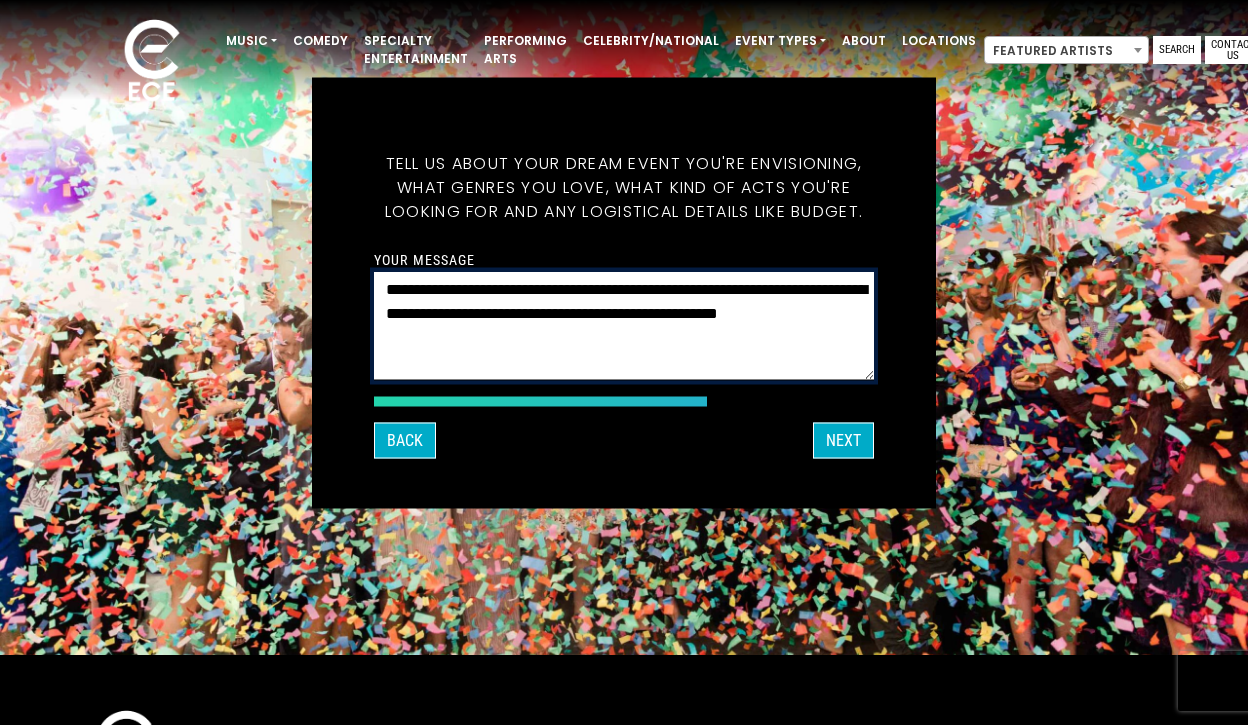 click on "**********" at bounding box center (624, 325) 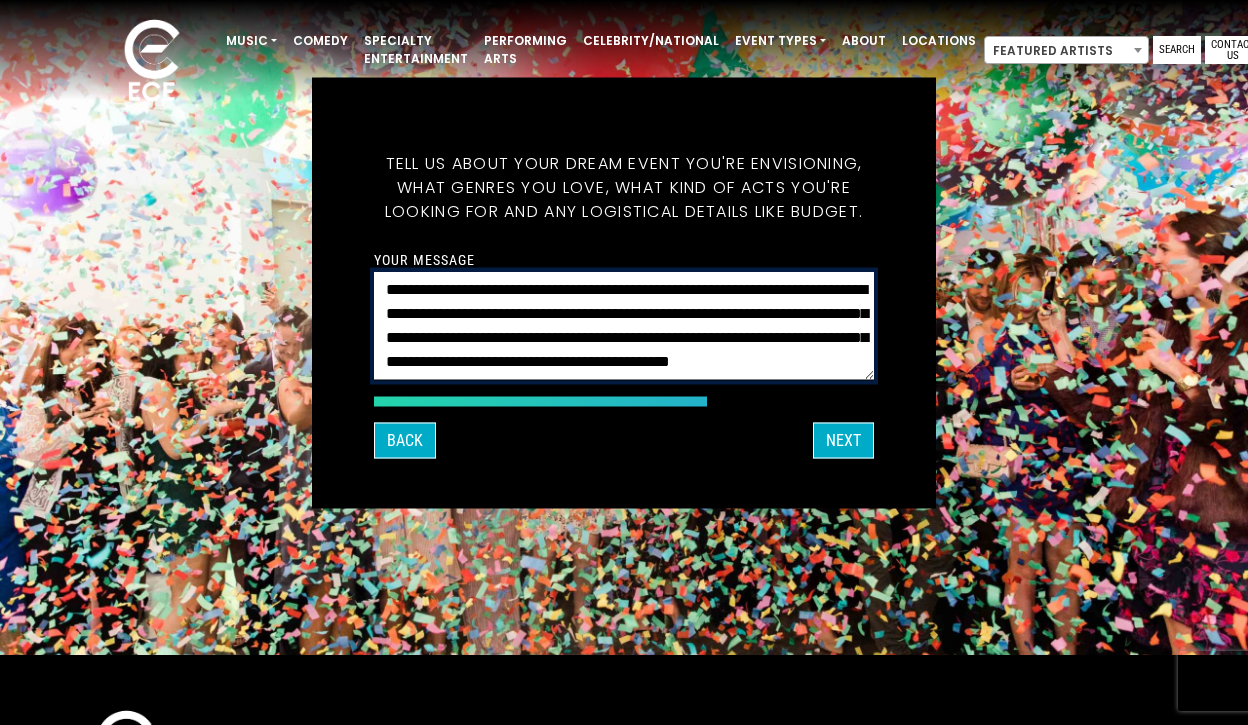scroll, scrollTop: 48, scrollLeft: 0, axis: vertical 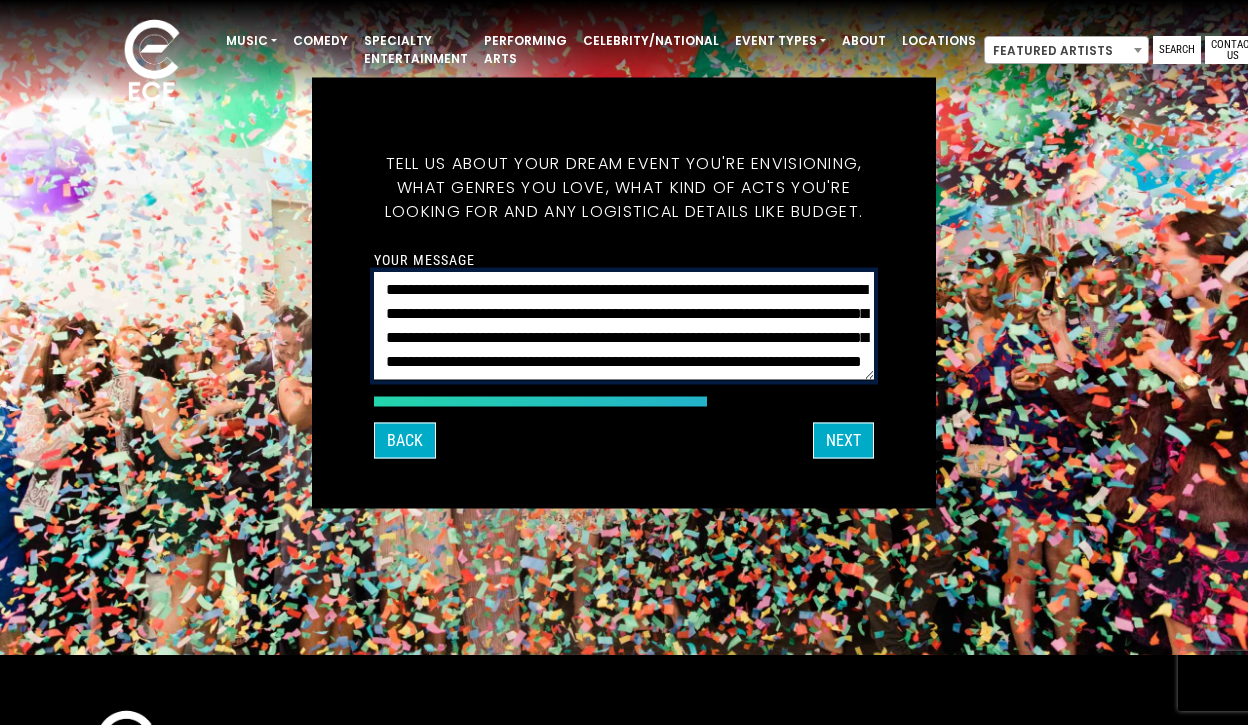 drag, startPoint x: 691, startPoint y: 360, endPoint x: 351, endPoint y: 209, distance: 372.02286 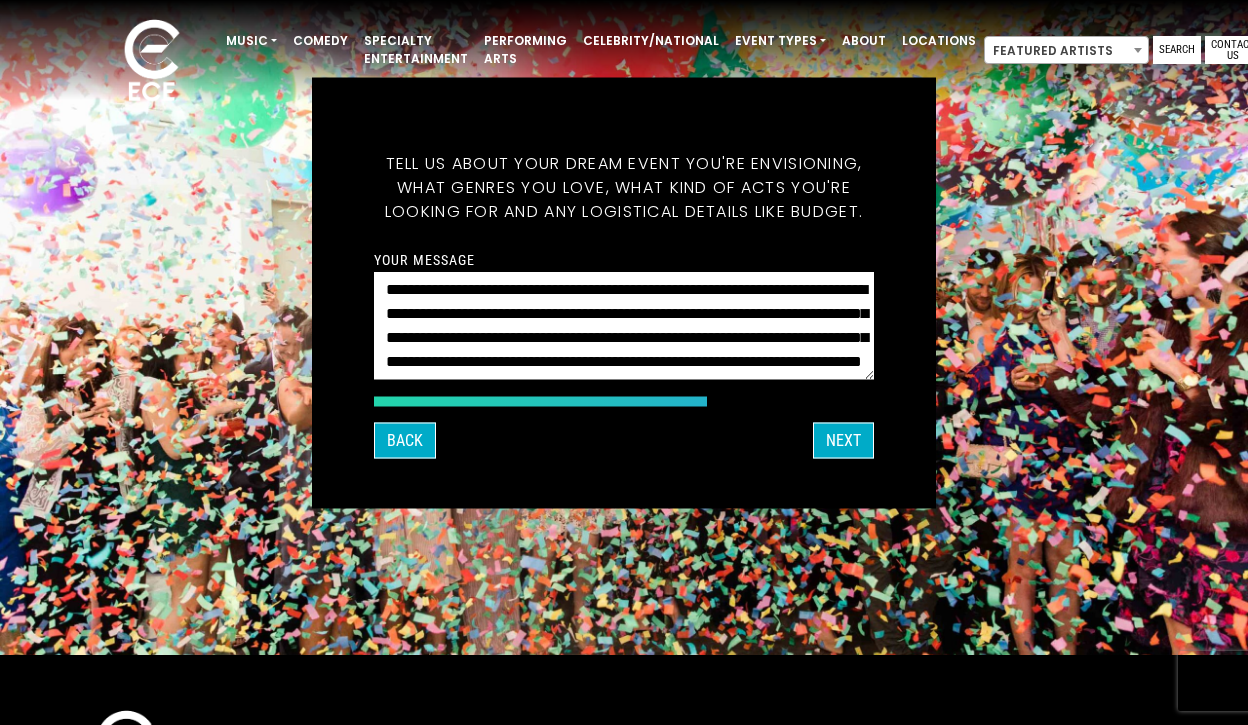 click on "**********" at bounding box center [624, 325] 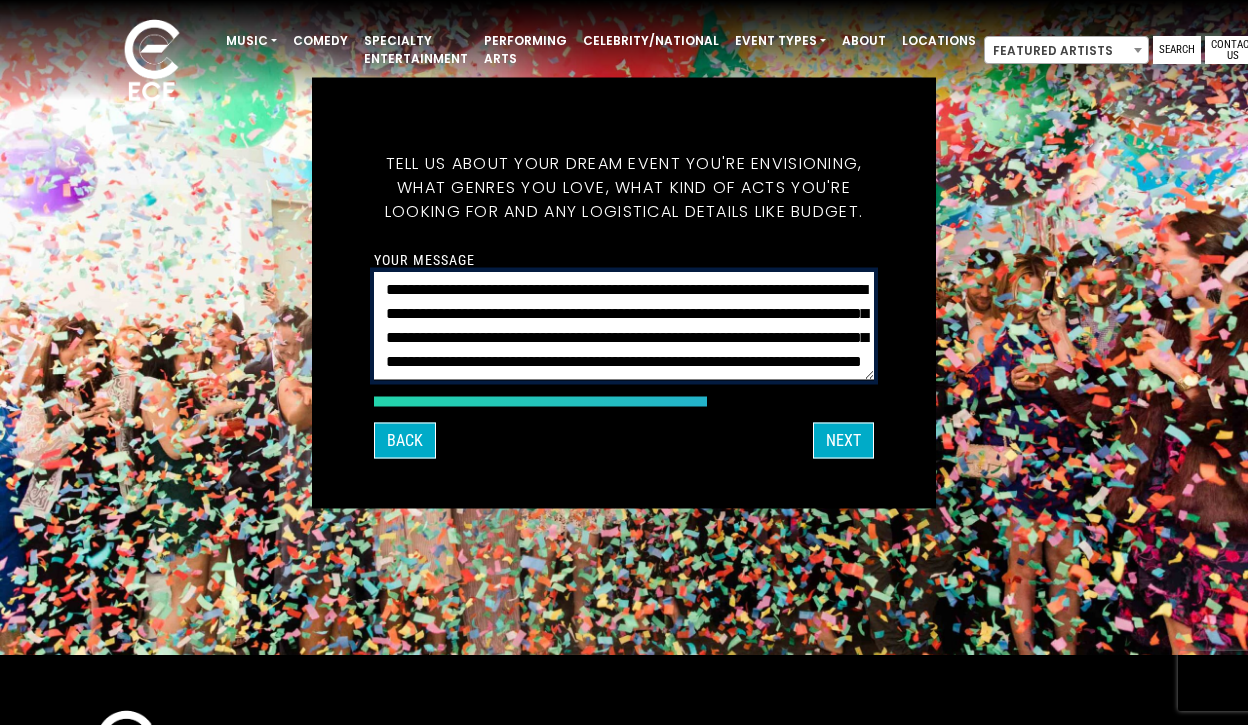 click on "**********" at bounding box center [624, 325] 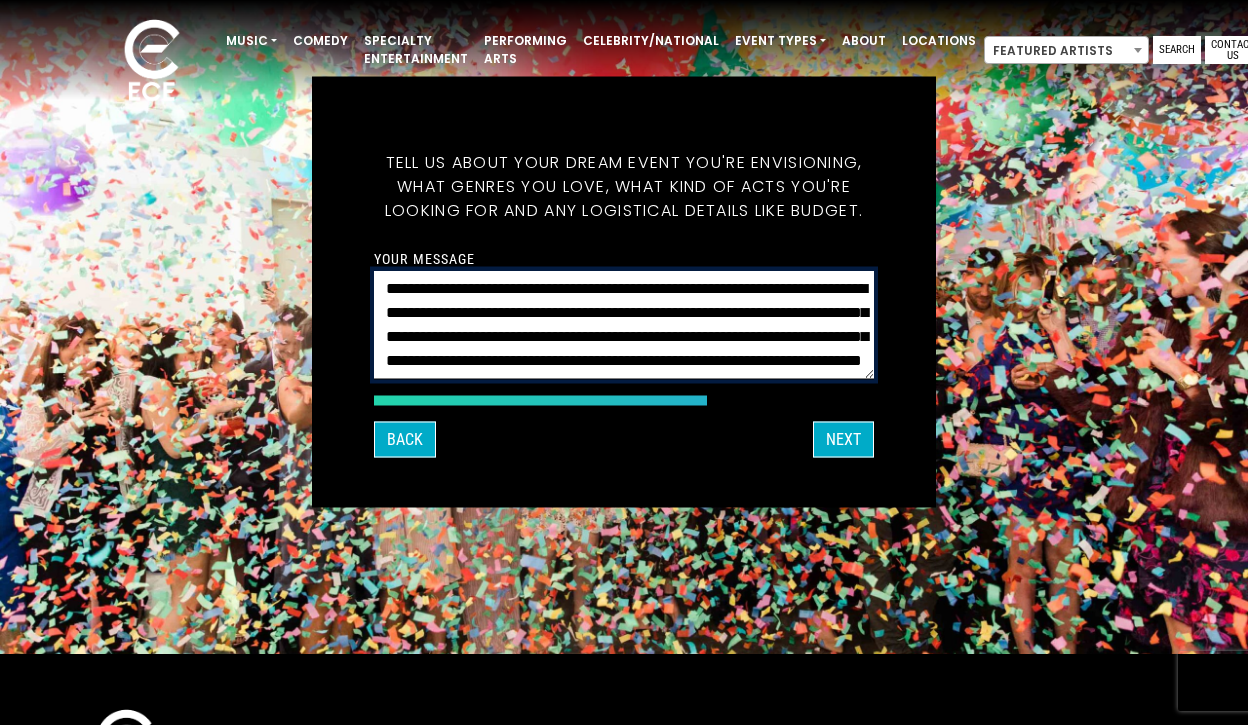 scroll, scrollTop: 92, scrollLeft: 0, axis: vertical 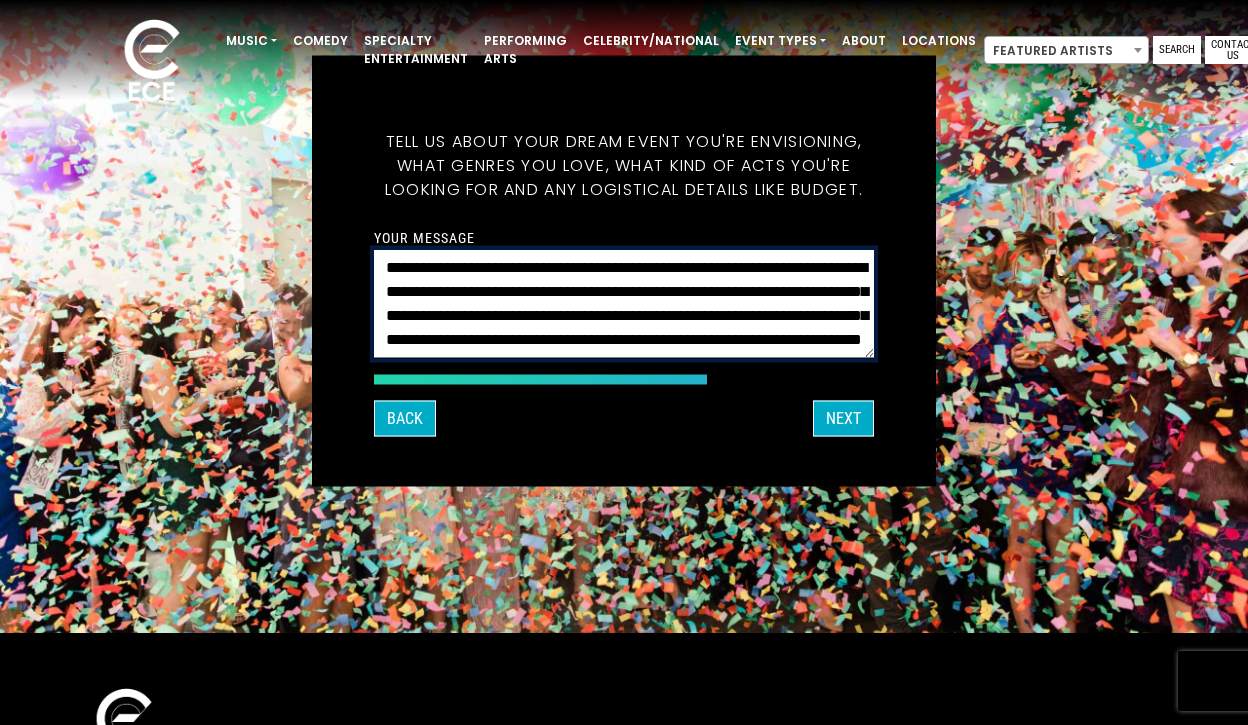 click on "**********" at bounding box center (624, 303) 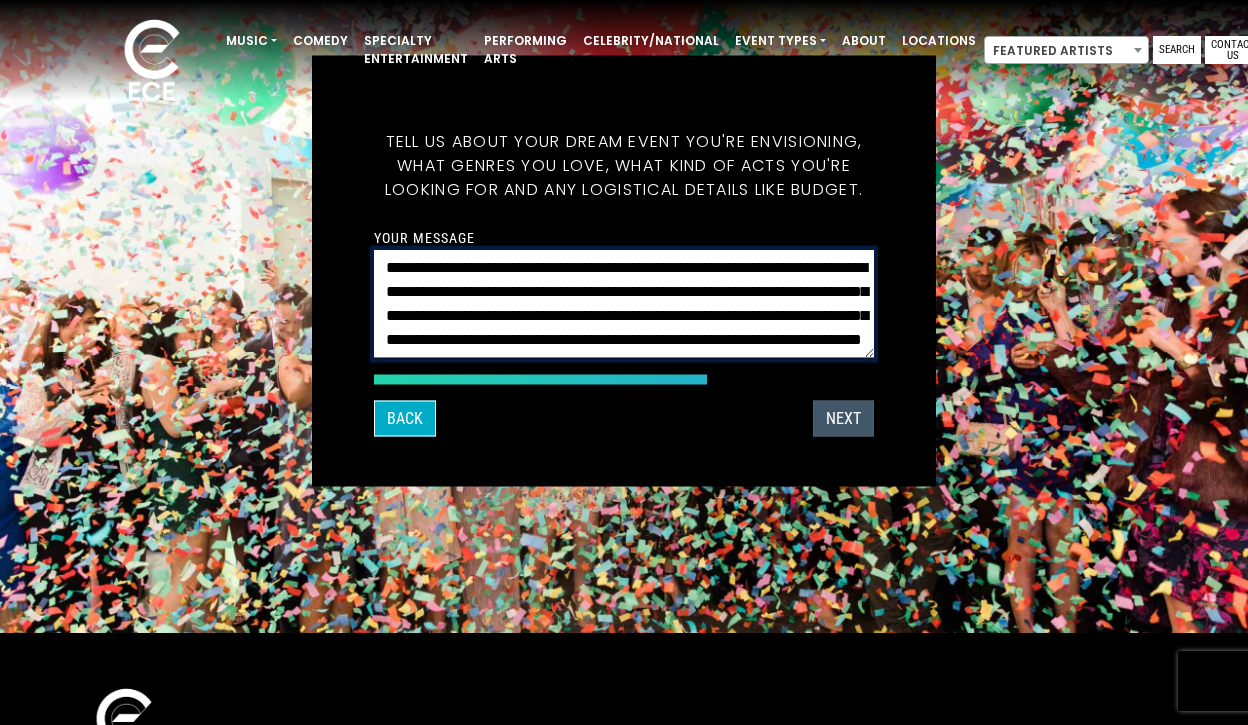 type on "**********" 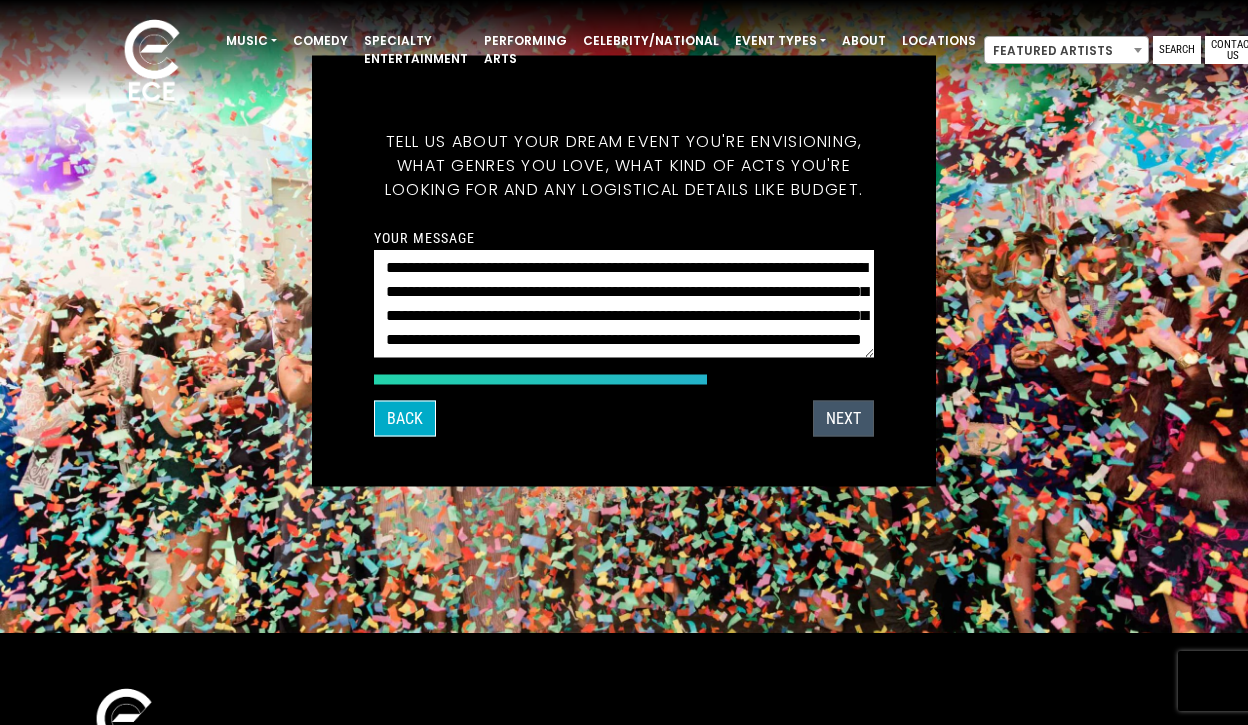 click on "Next" at bounding box center [843, 418] 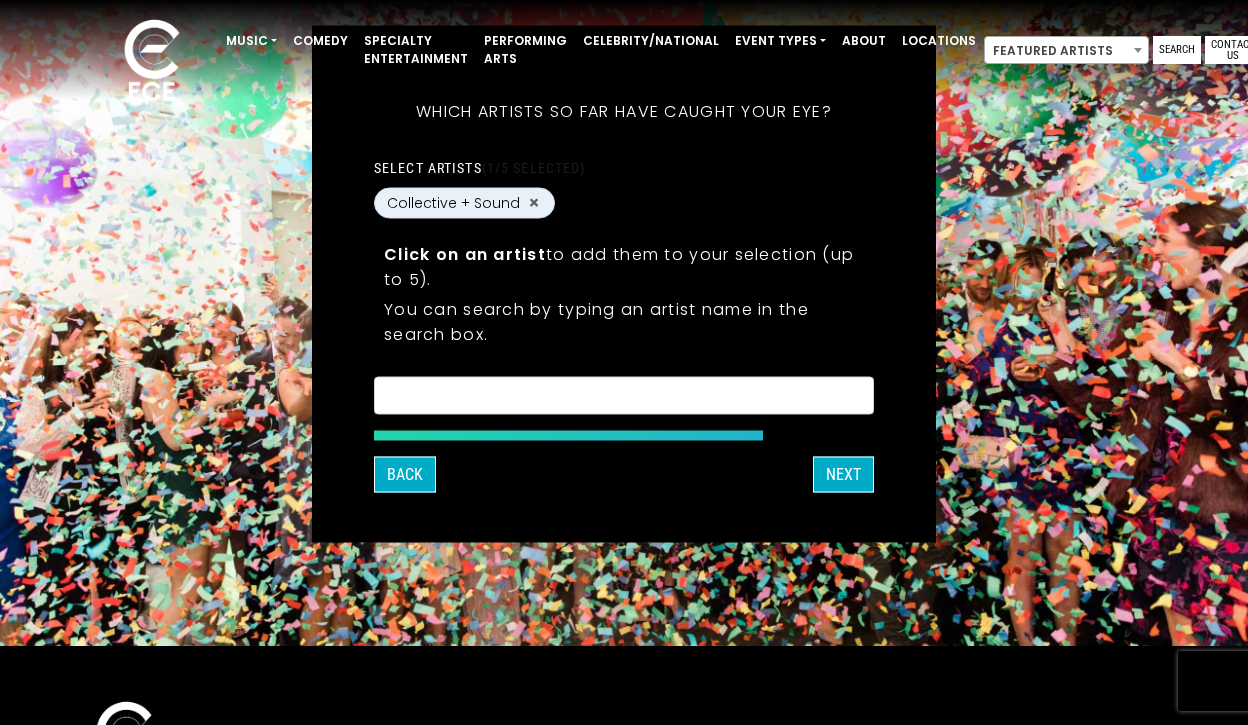scroll, scrollTop: 53, scrollLeft: 0, axis: vertical 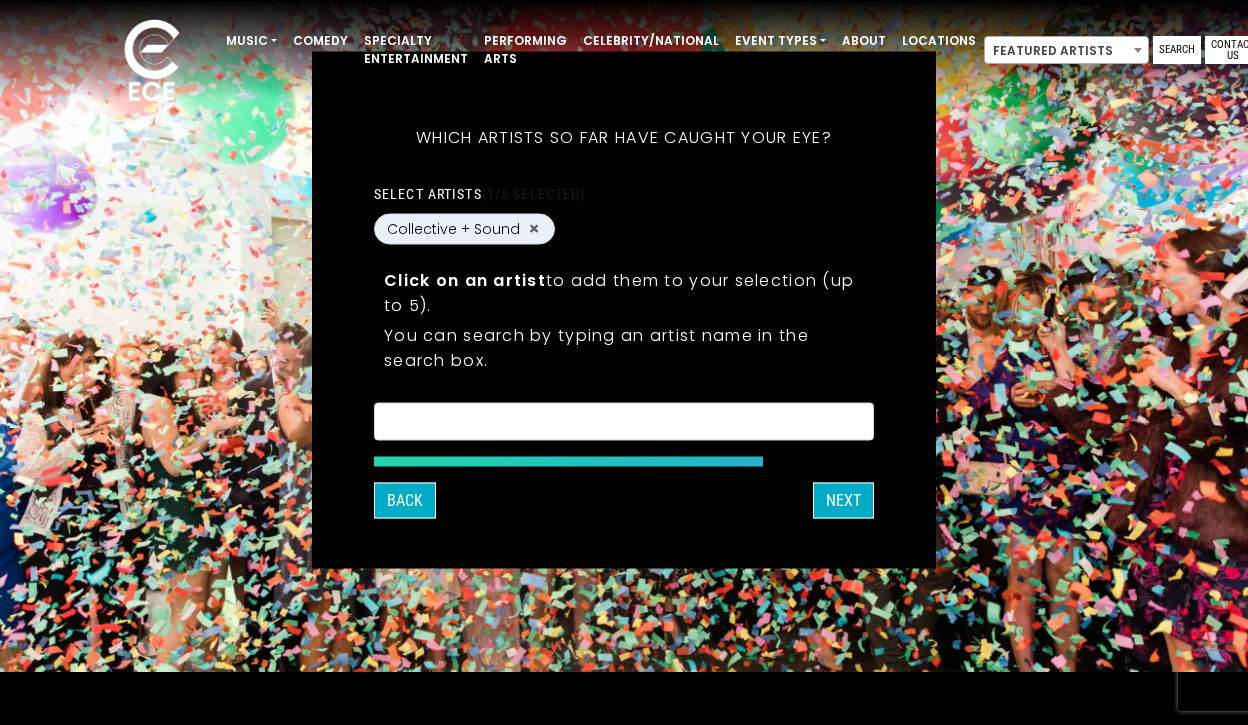 click on "**********" at bounding box center [624, 310] 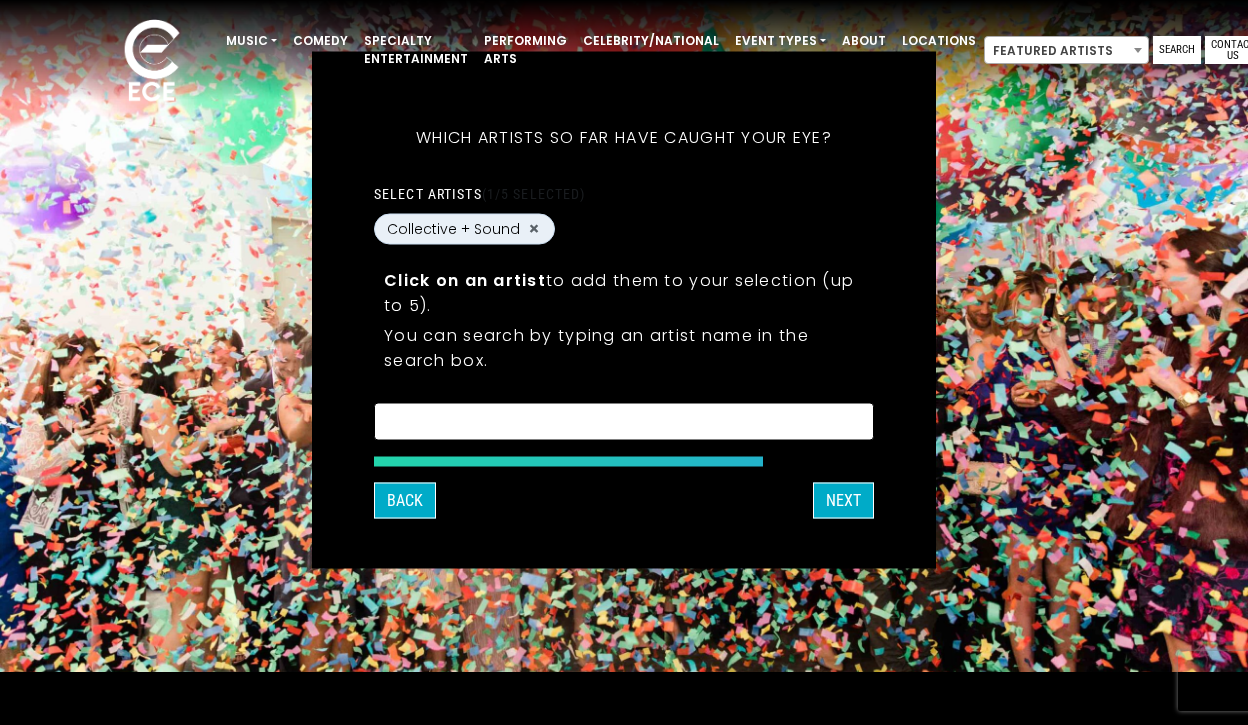 scroll, scrollTop: 3, scrollLeft: 0, axis: vertical 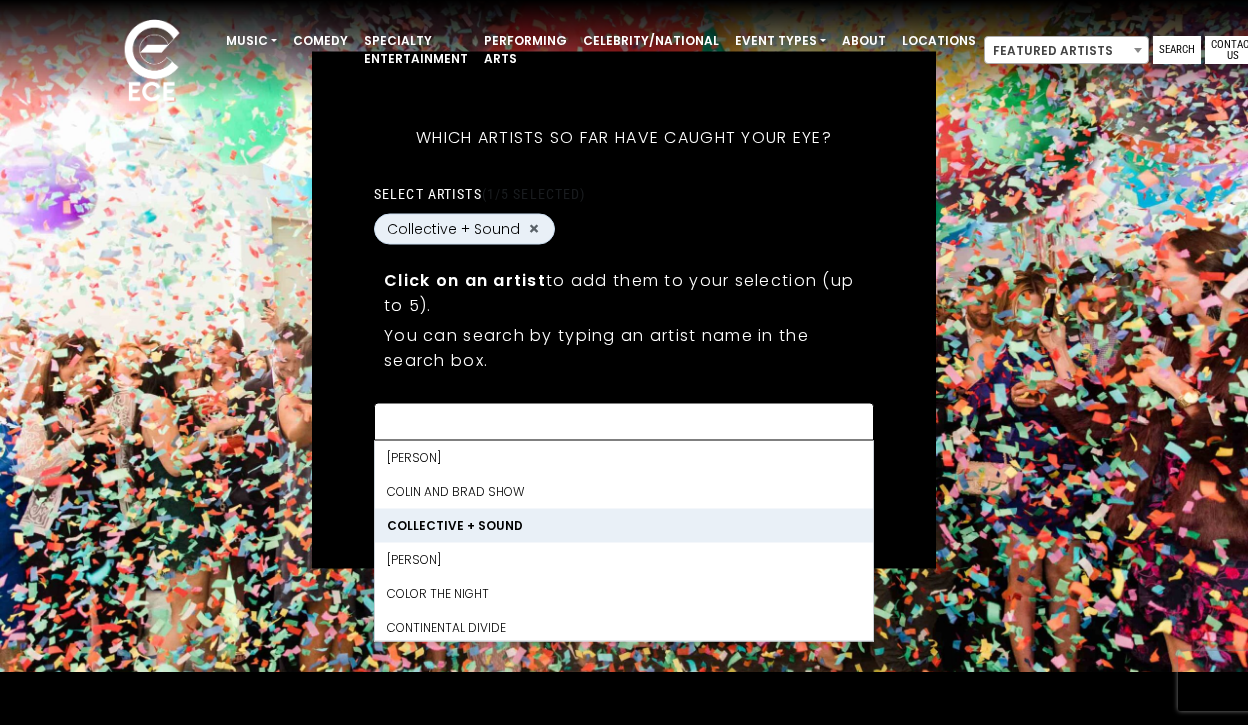 click at bounding box center (624, 420) 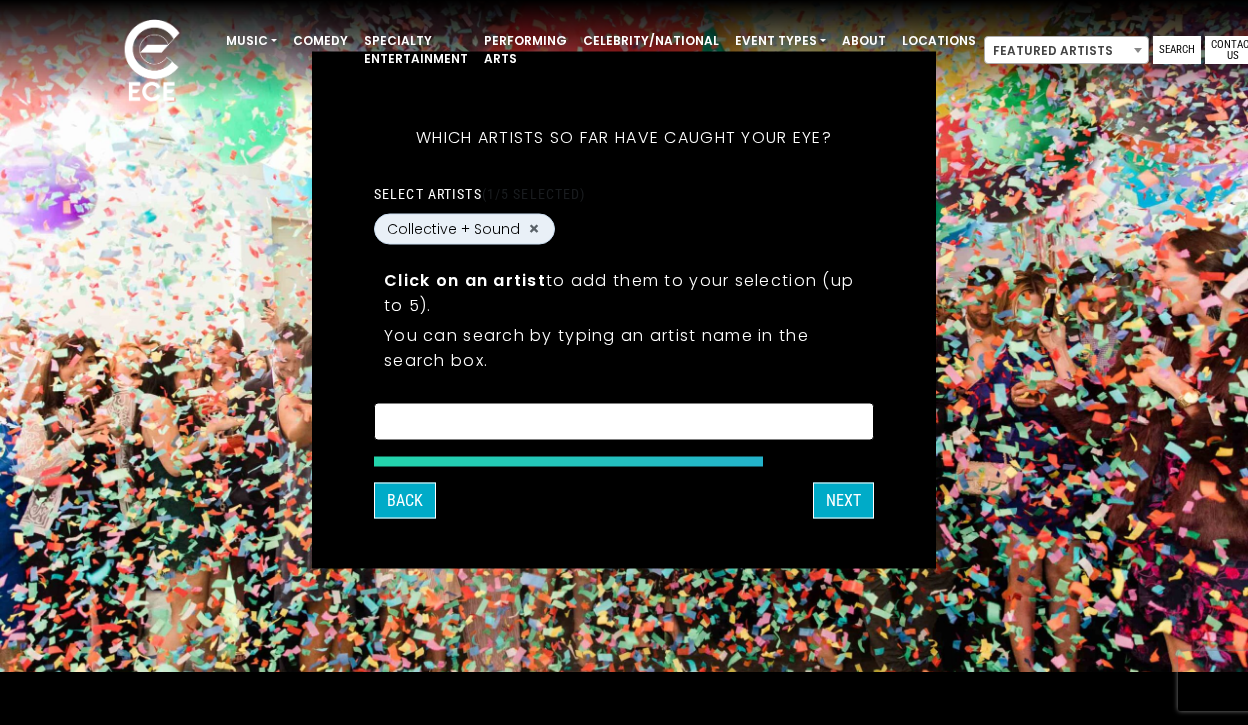 paste on "**********" 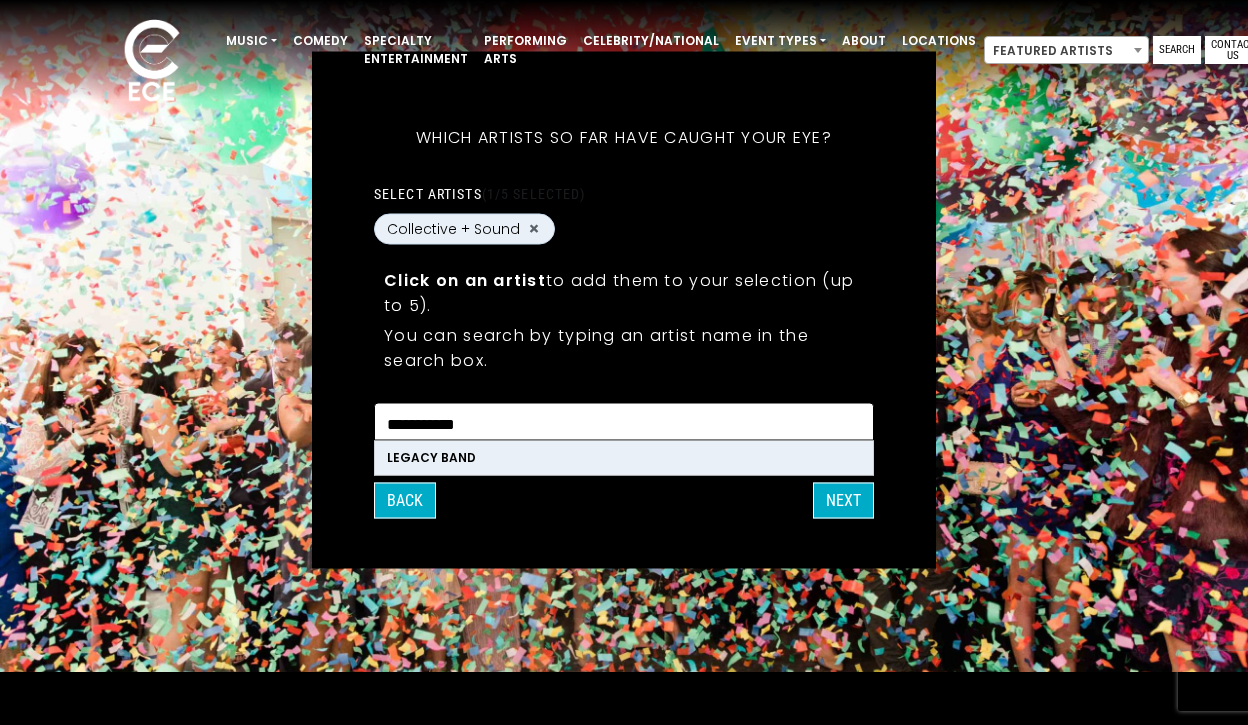 type on "**********" 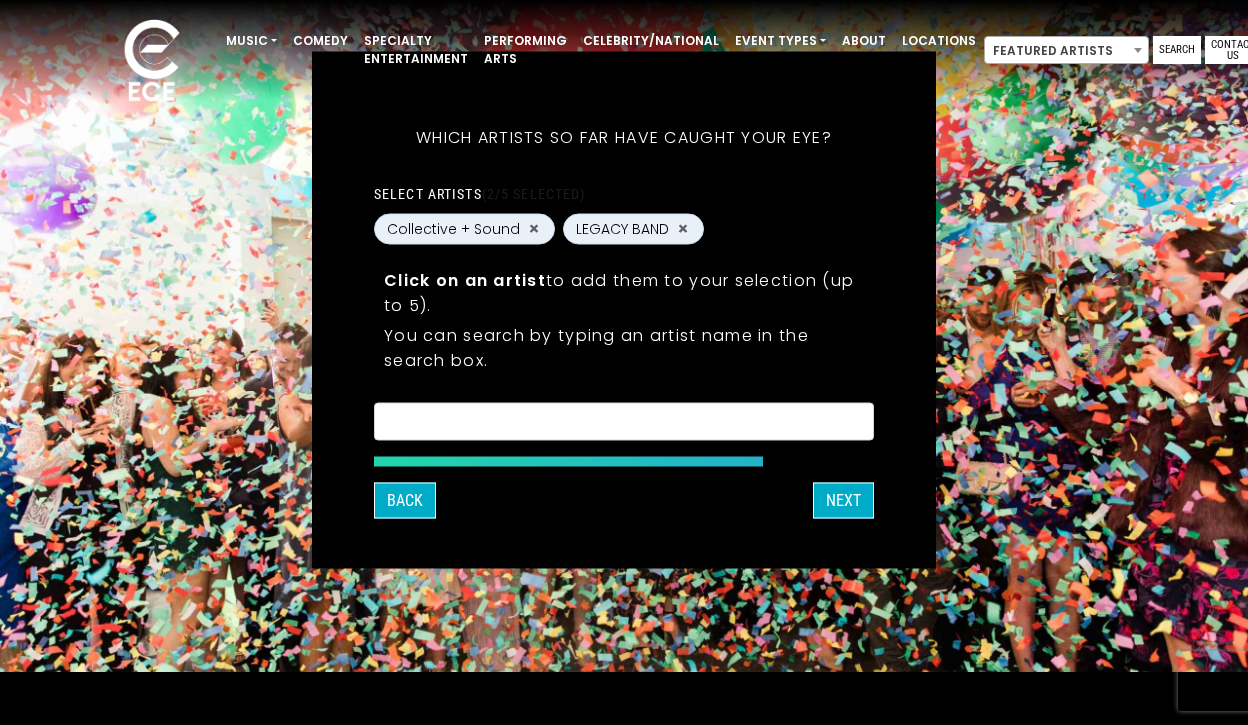 click on "What's your first and last name?
Thanks  [FIRST], ! What's your email and the best number to reach you at?
Great! Now tell us a little about your event.
What kind of event is it?
Let's get some names for the wedding:
*" at bounding box center (624, 309) 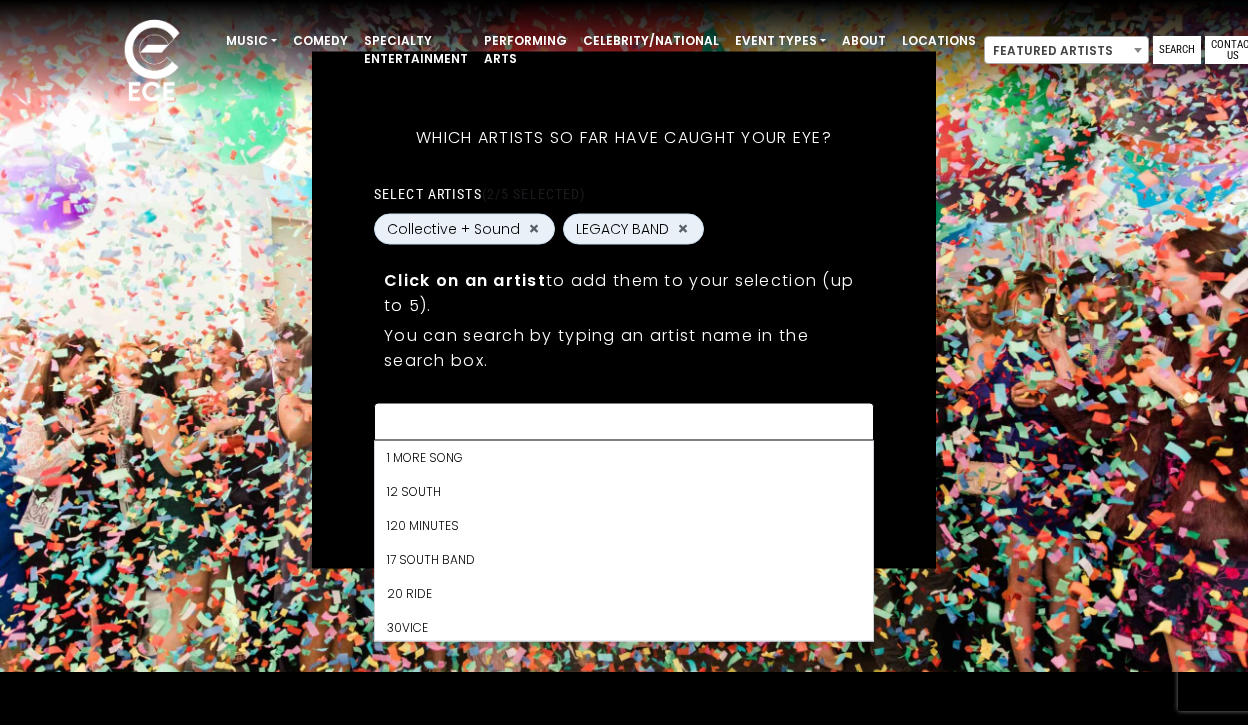 paste on "**********" 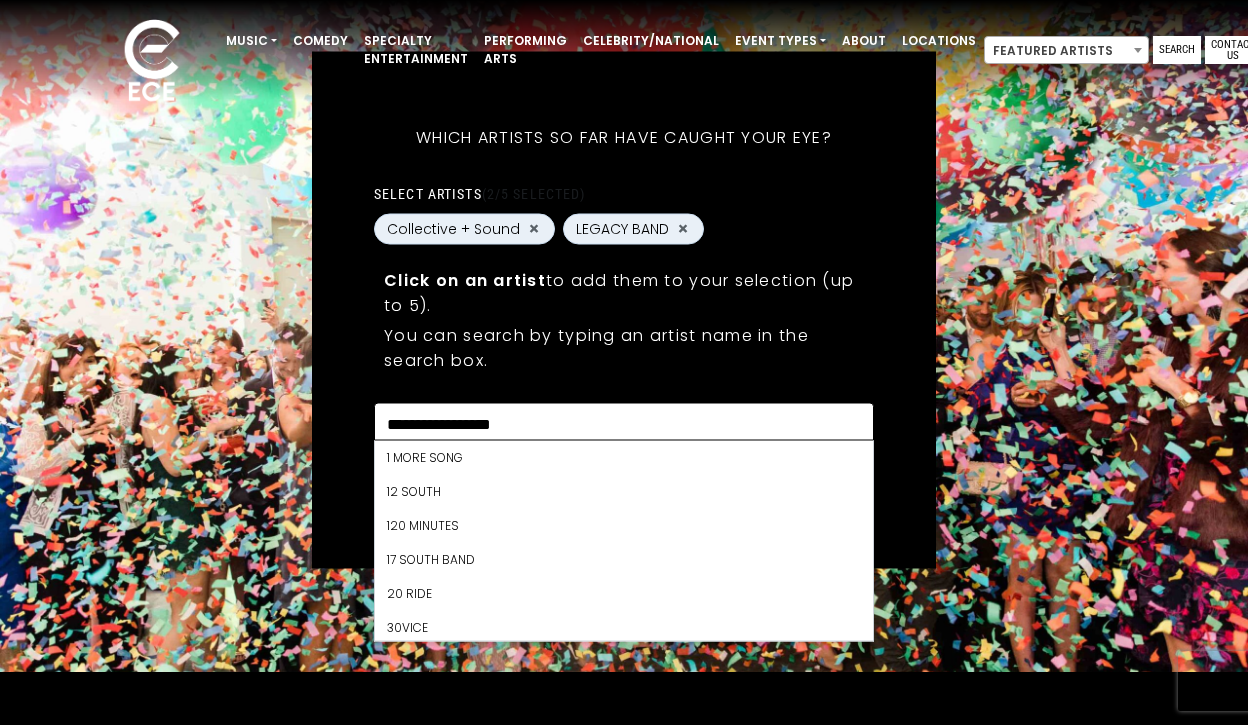 scroll, scrollTop: 0, scrollLeft: 0, axis: both 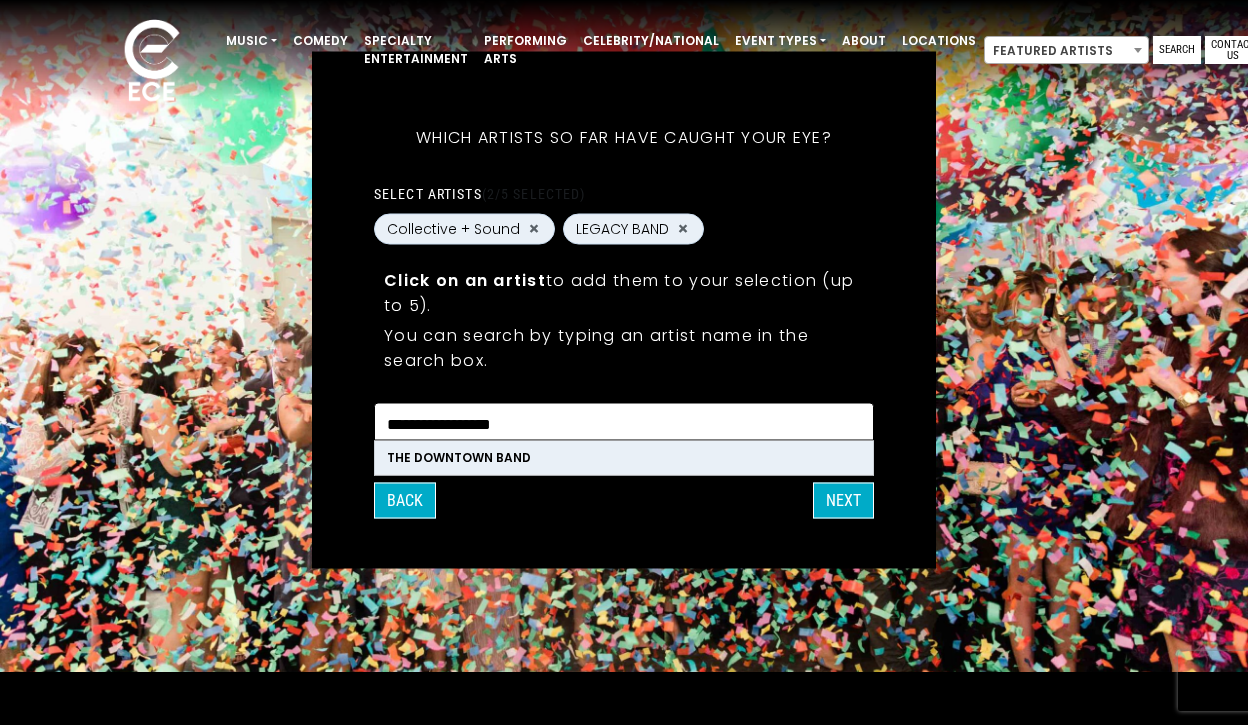 type on "**********" 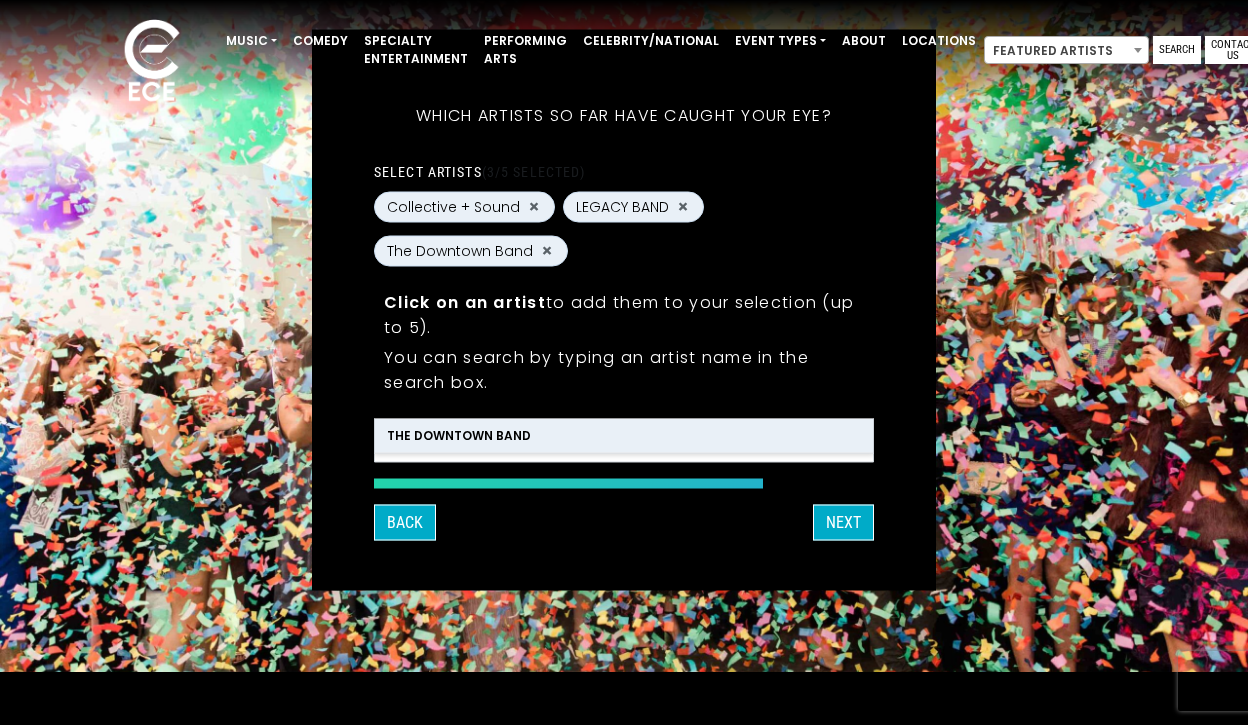 click on "The Downtown Band" at bounding box center (624, 435) 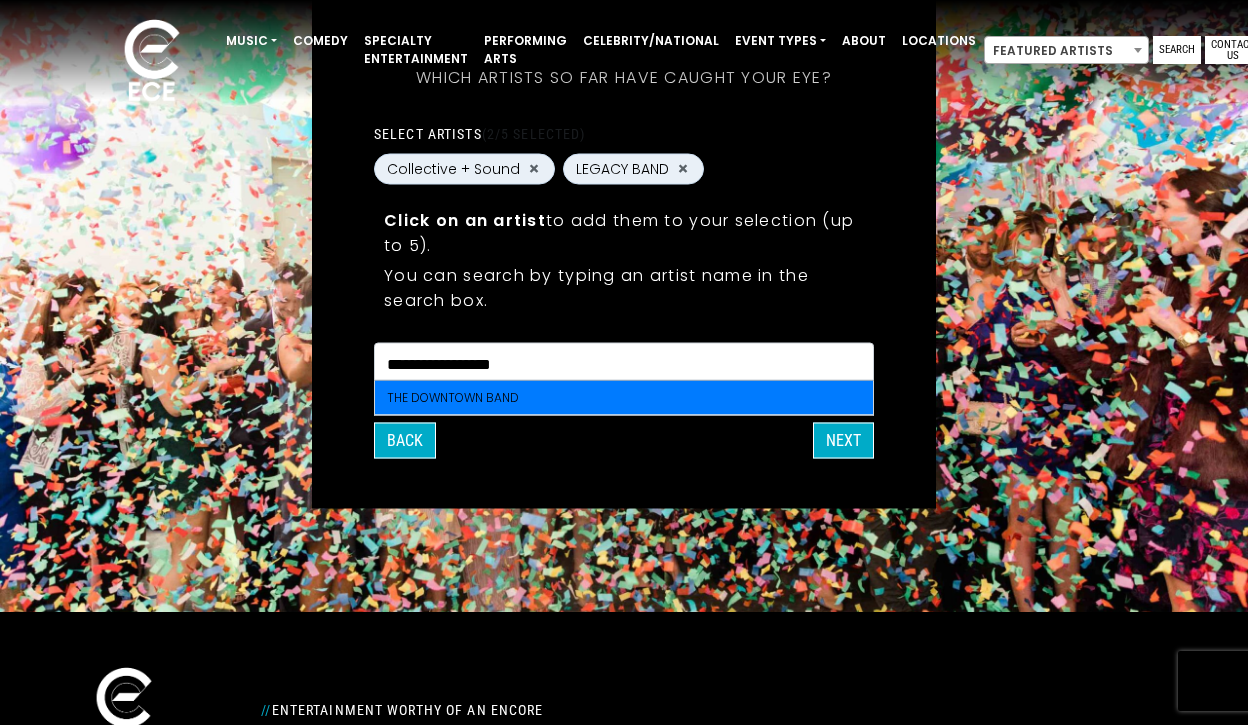 scroll, scrollTop: 121, scrollLeft: 0, axis: vertical 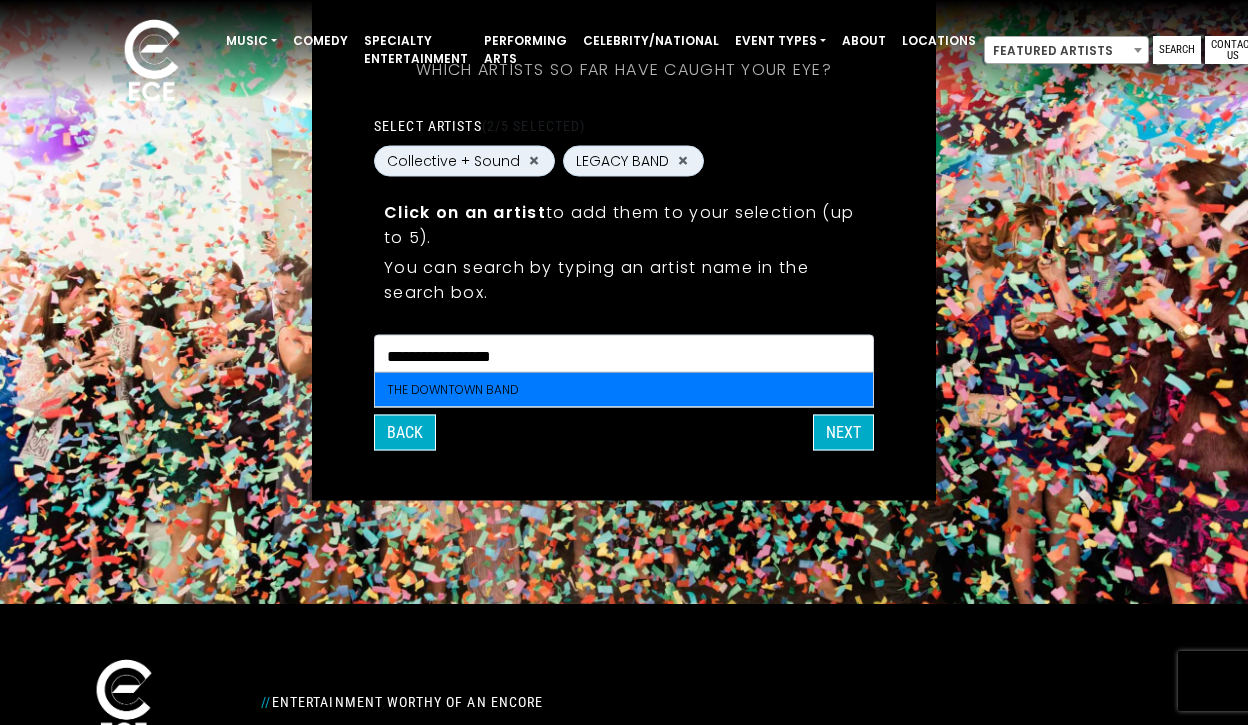 click on "**********" at bounding box center [624, 352] 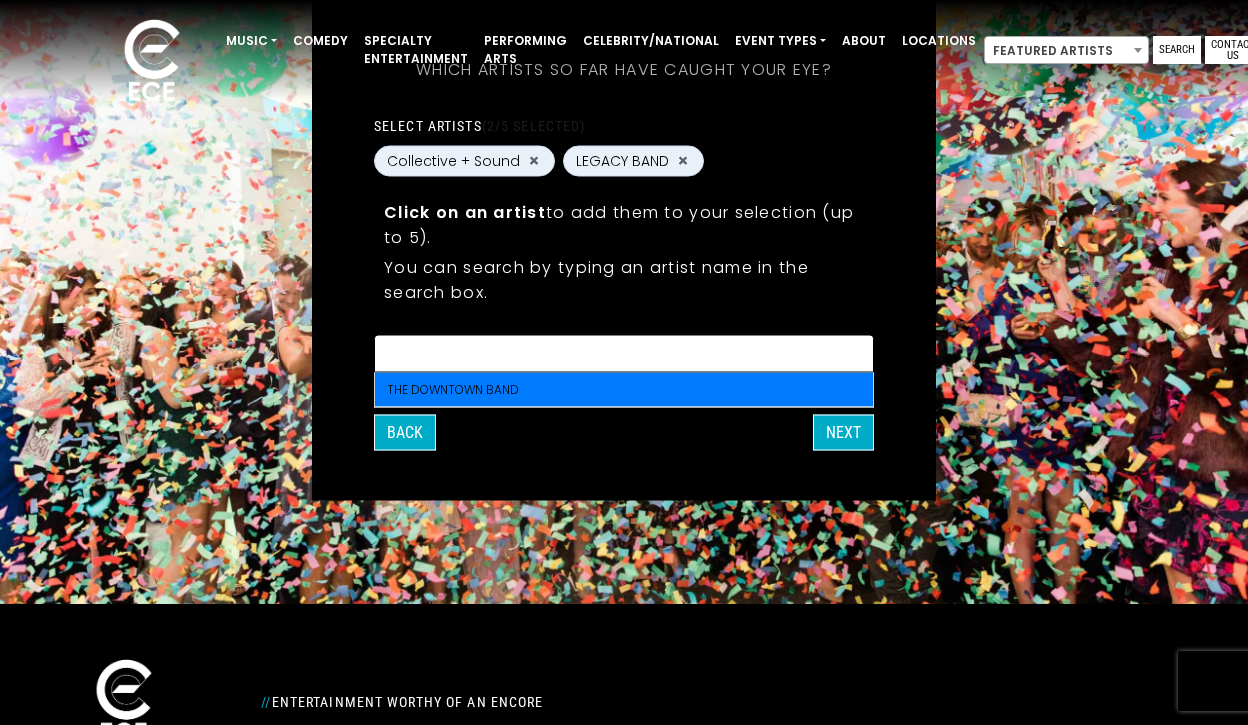 click on "You can search by typing an artist name in the search box." at bounding box center (624, 279) 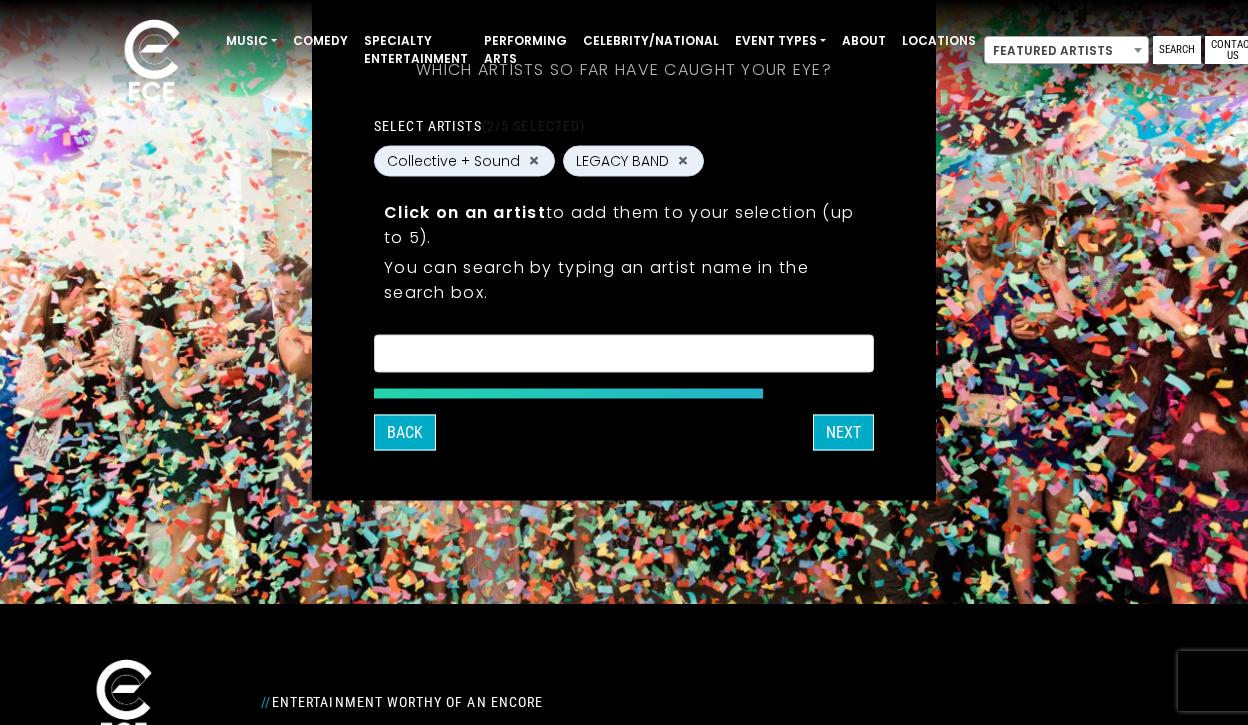 click on "× ×" at bounding box center (624, 353) 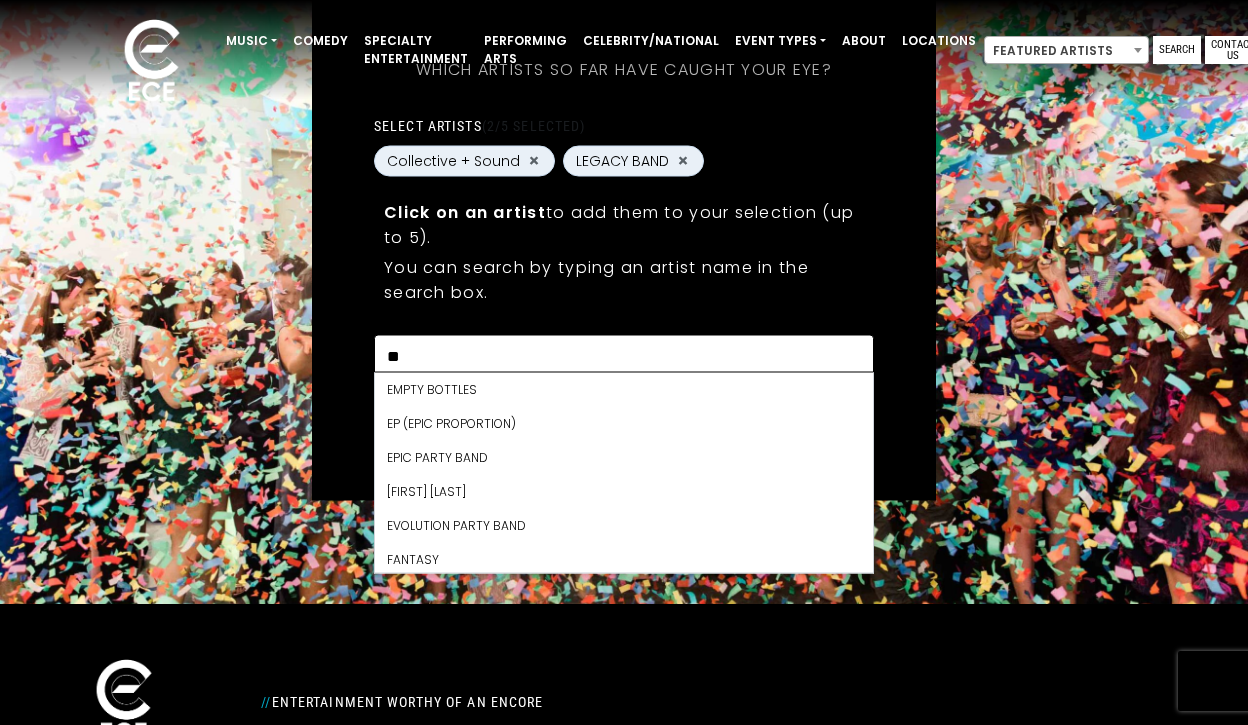 scroll, scrollTop: 0, scrollLeft: 0, axis: both 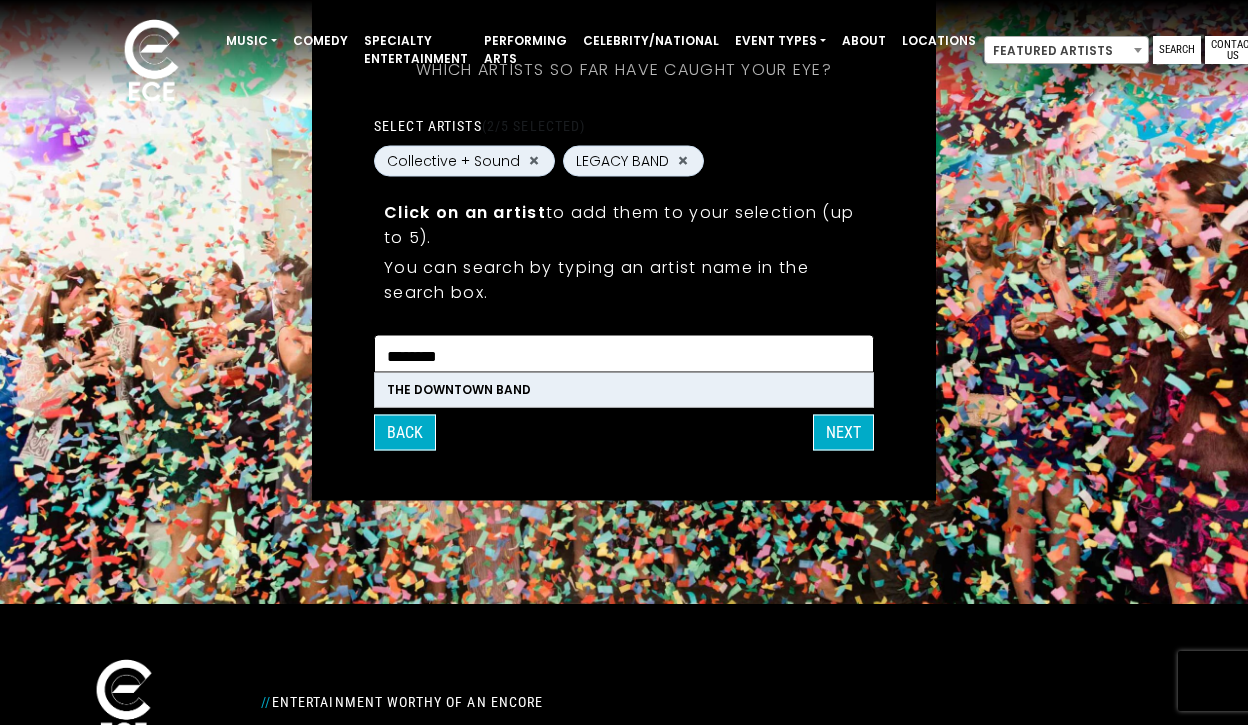 type on "********" 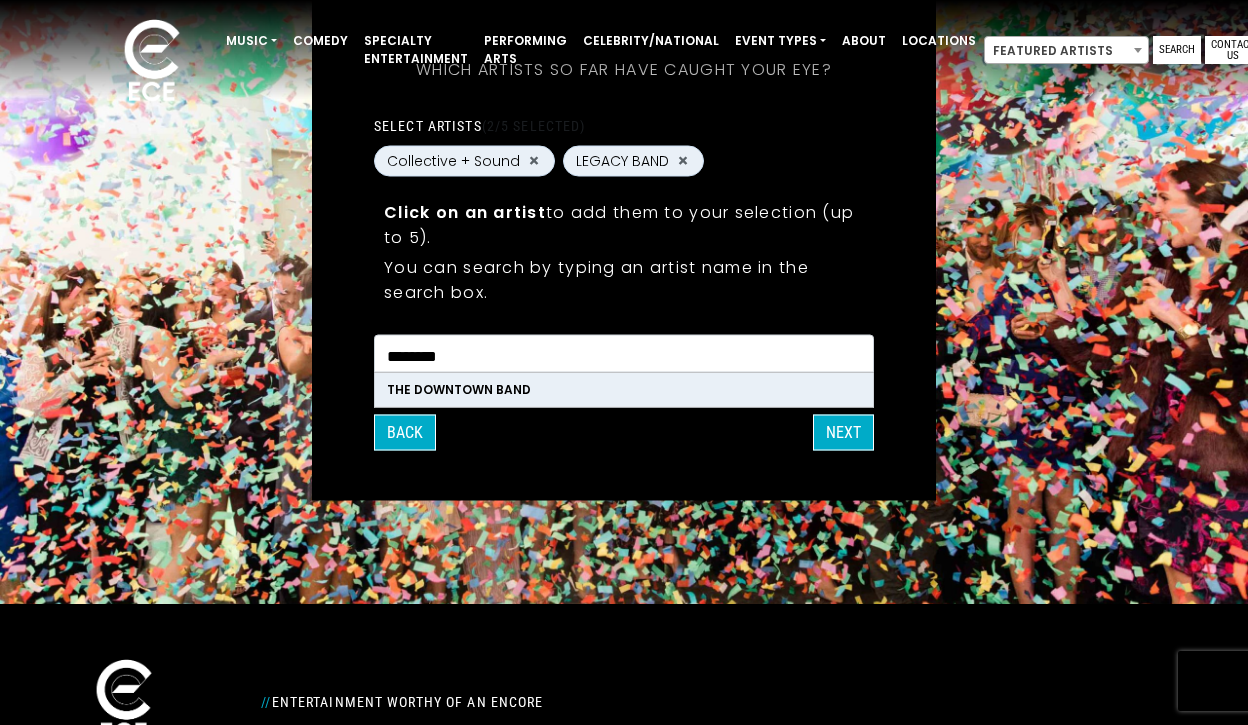 click on "The Downtown Band" at bounding box center [624, 389] 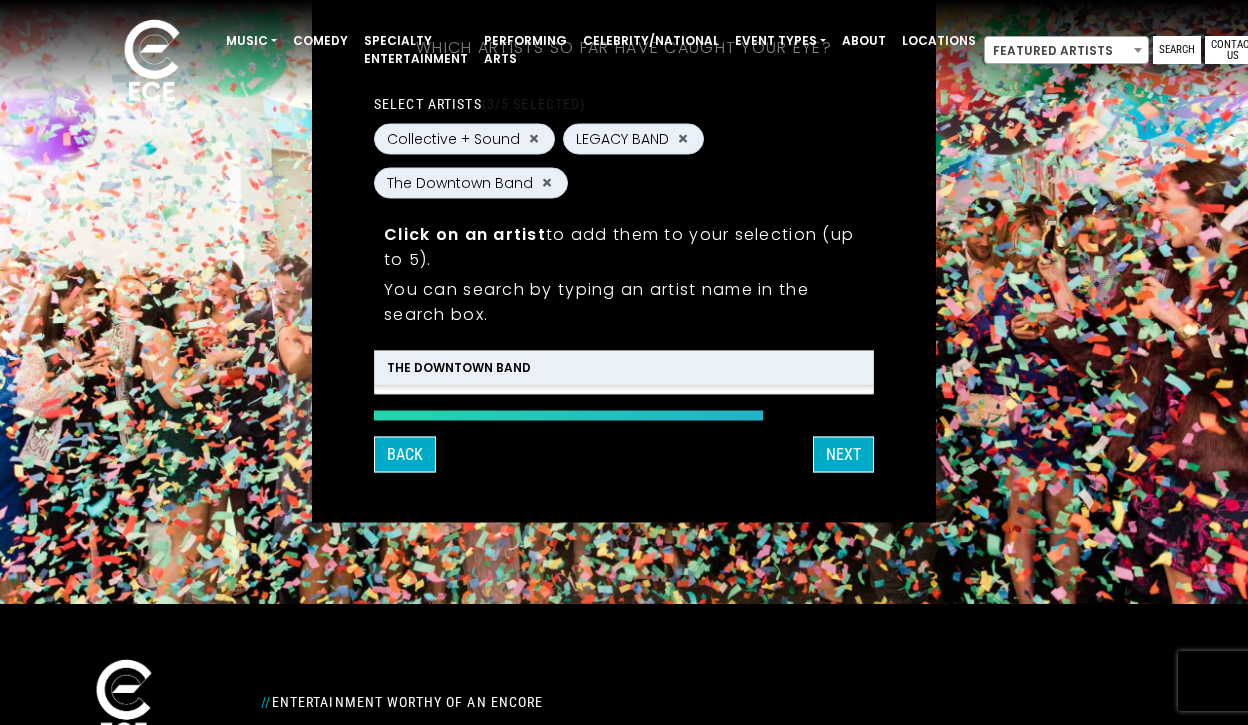 click on "Back
Next" at bounding box center (624, 454) 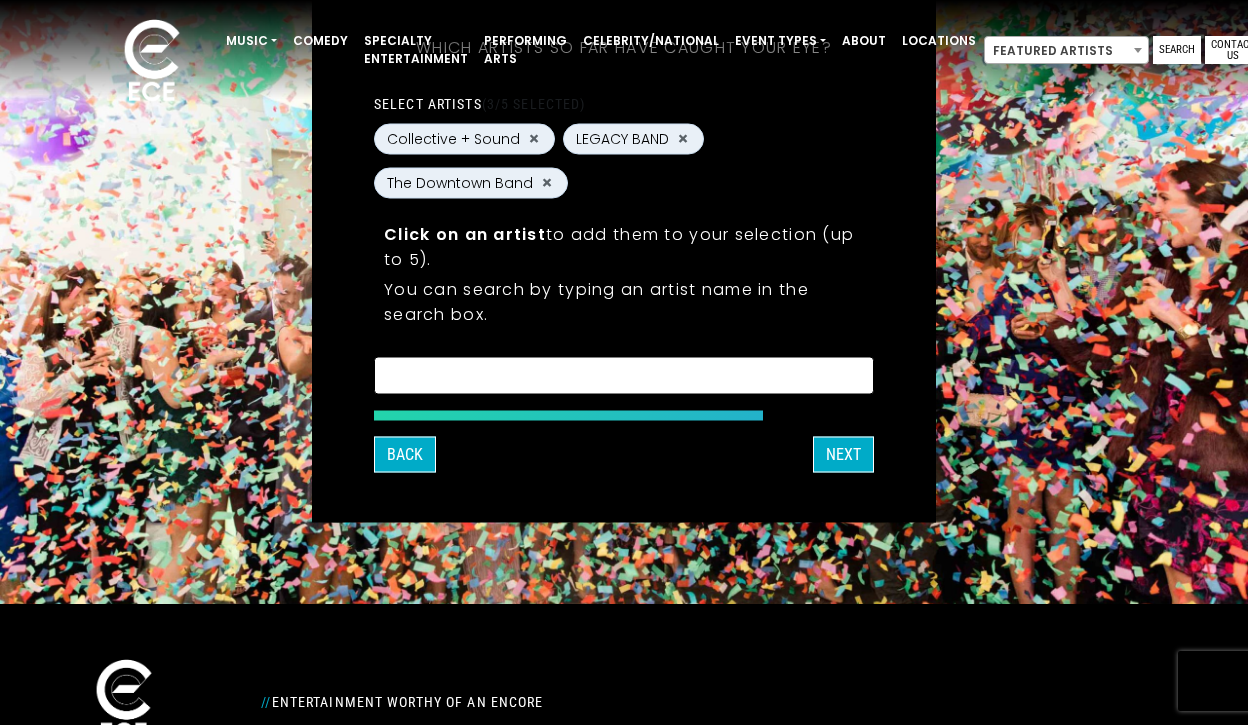 click at bounding box center (624, 378) 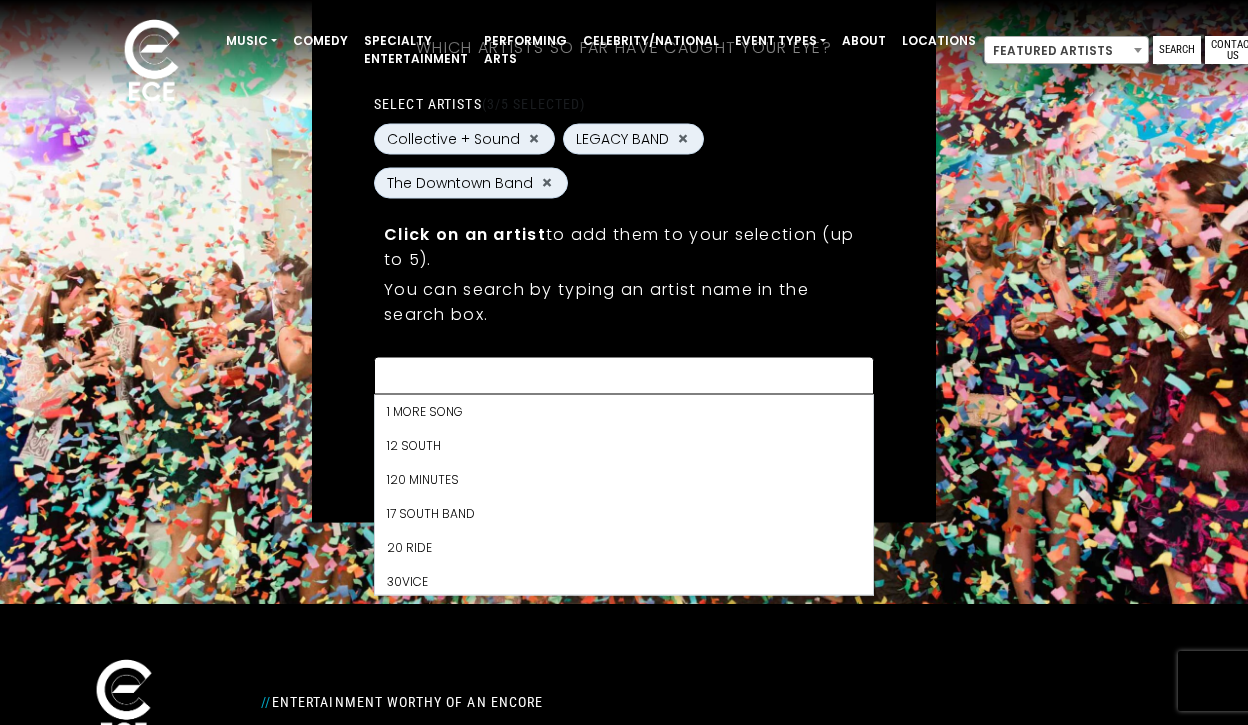 scroll, scrollTop: 4794, scrollLeft: 0, axis: vertical 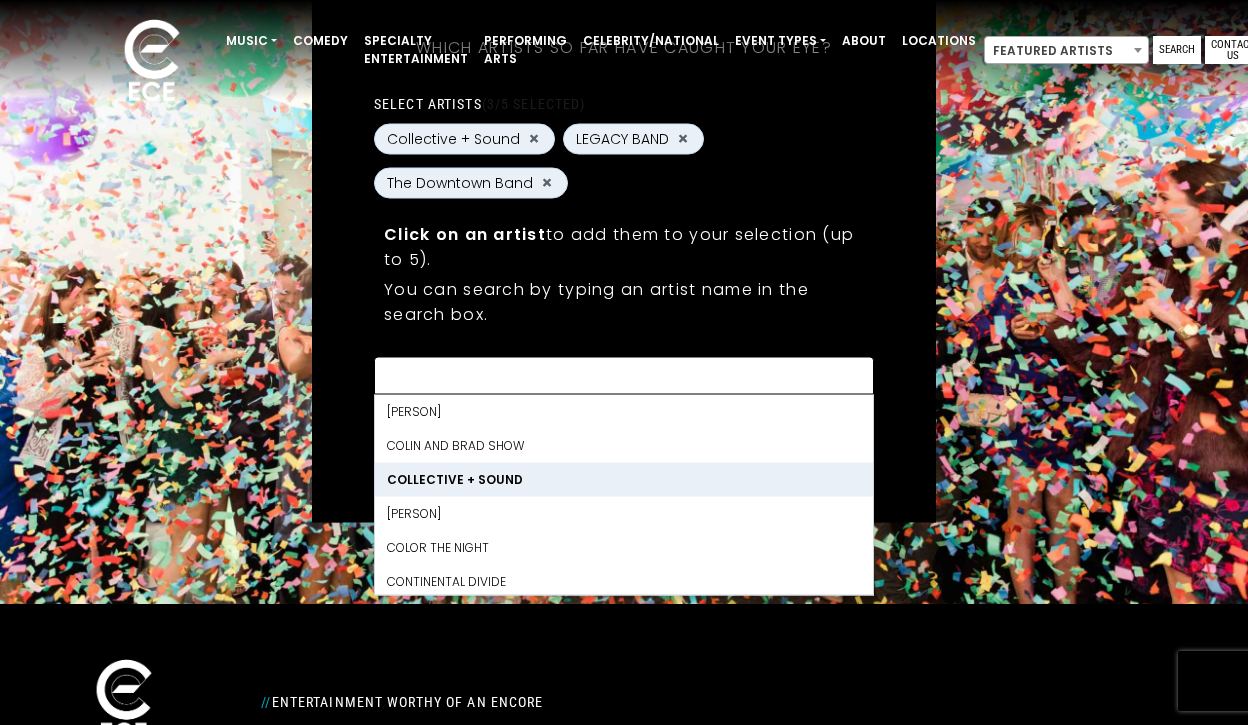 paste on "**********" 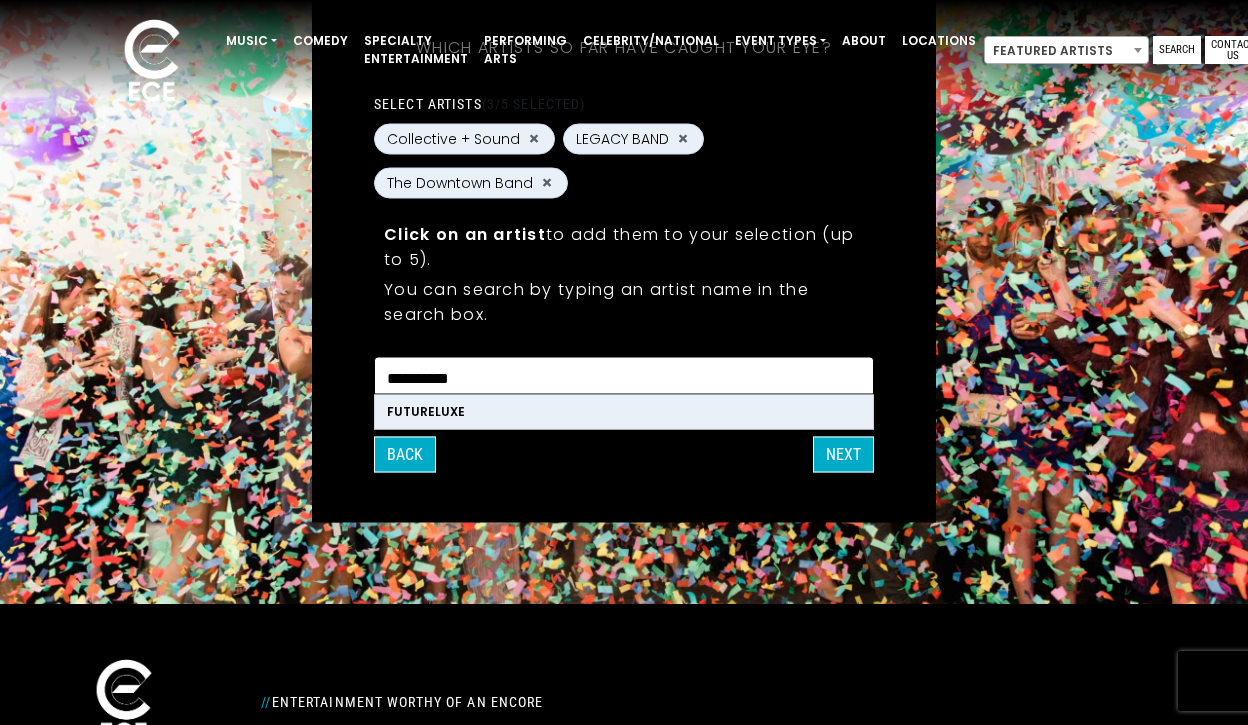scroll, scrollTop: 0, scrollLeft: 0, axis: both 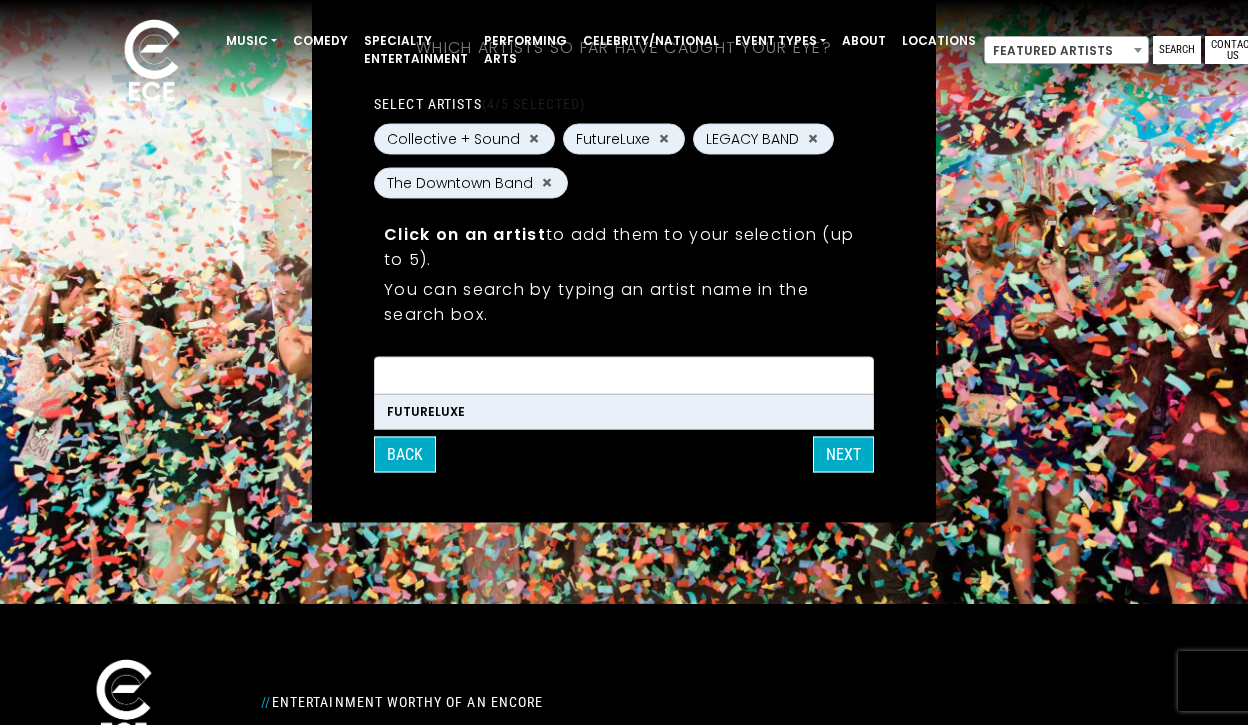 click on "Back
Next" at bounding box center (624, 454) 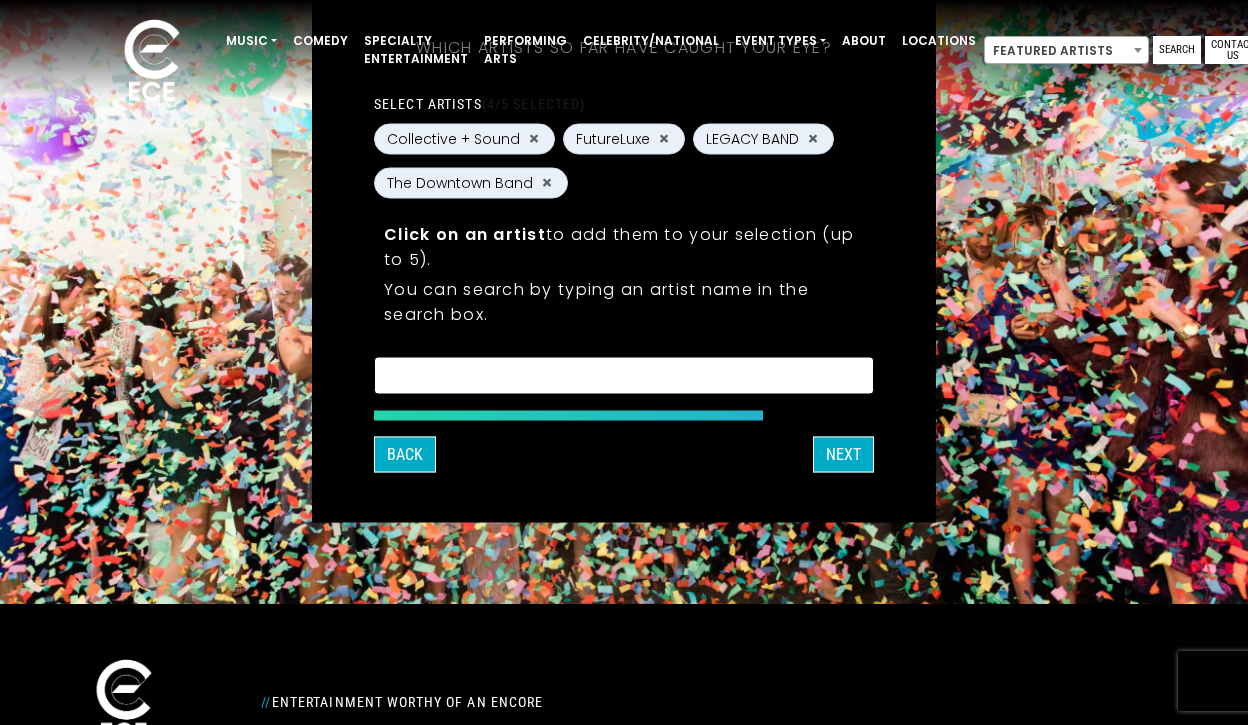 click at bounding box center [624, 378] 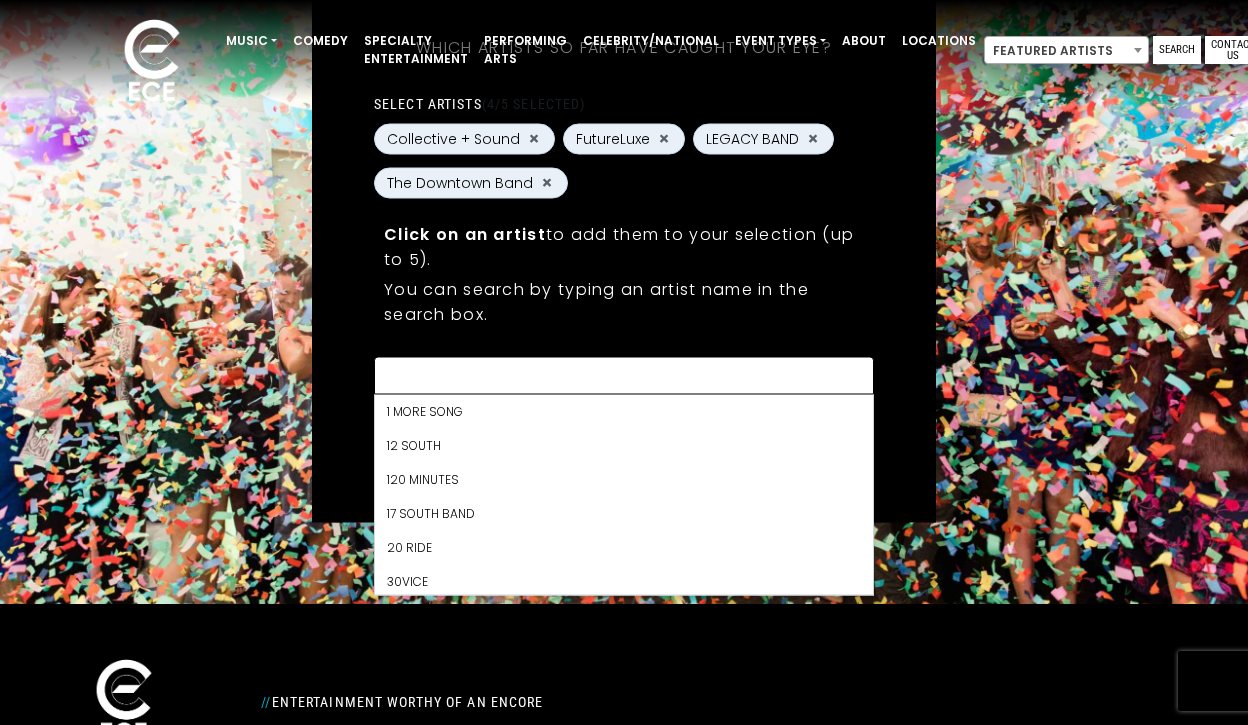 paste on "**********" 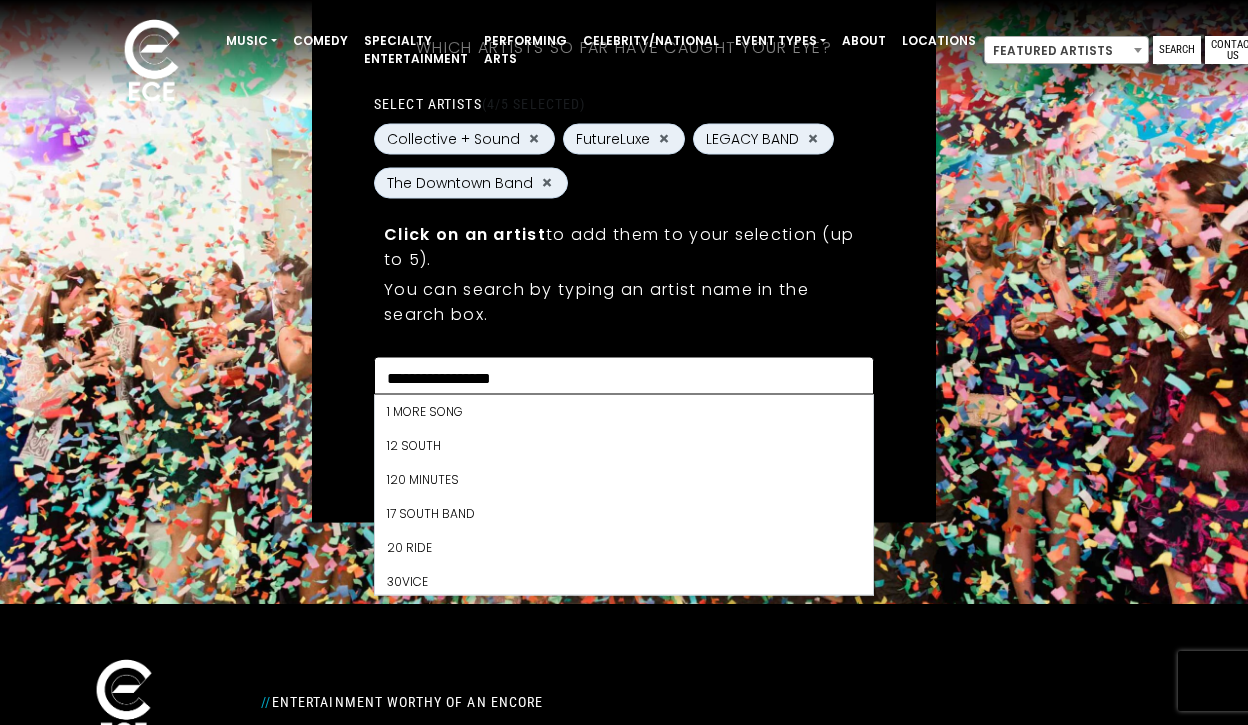 scroll, scrollTop: 0, scrollLeft: 0, axis: both 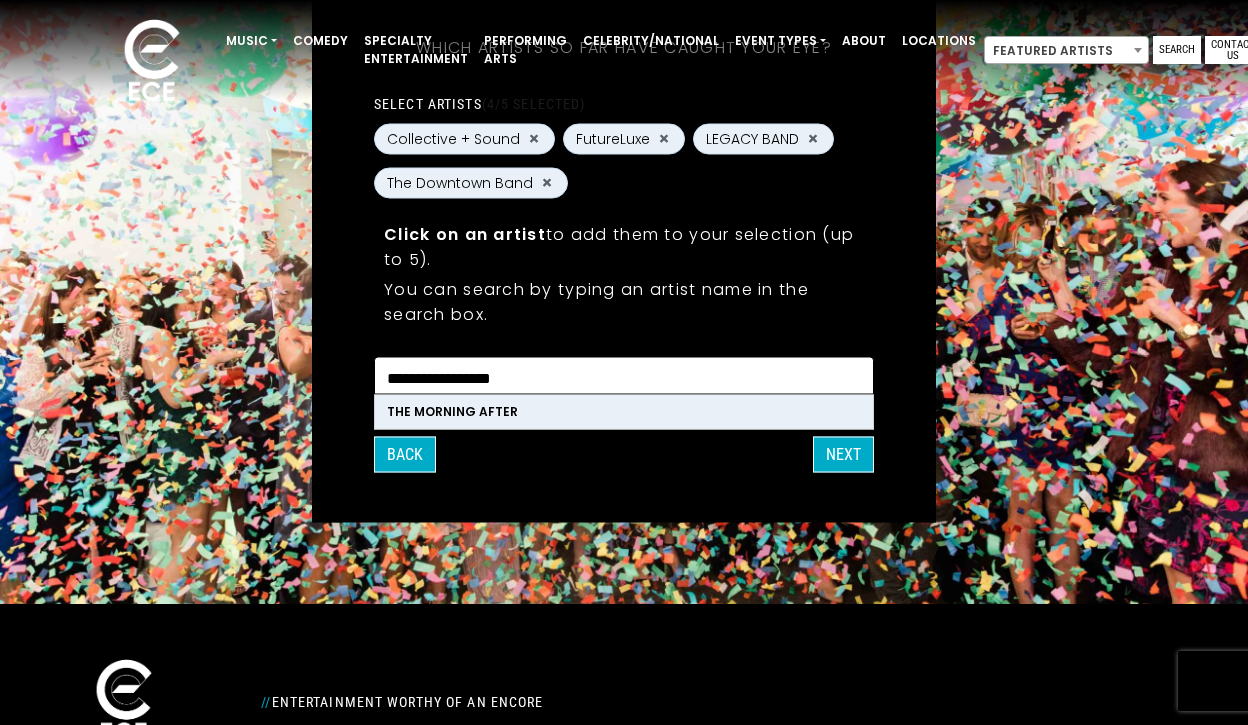 type on "**********" 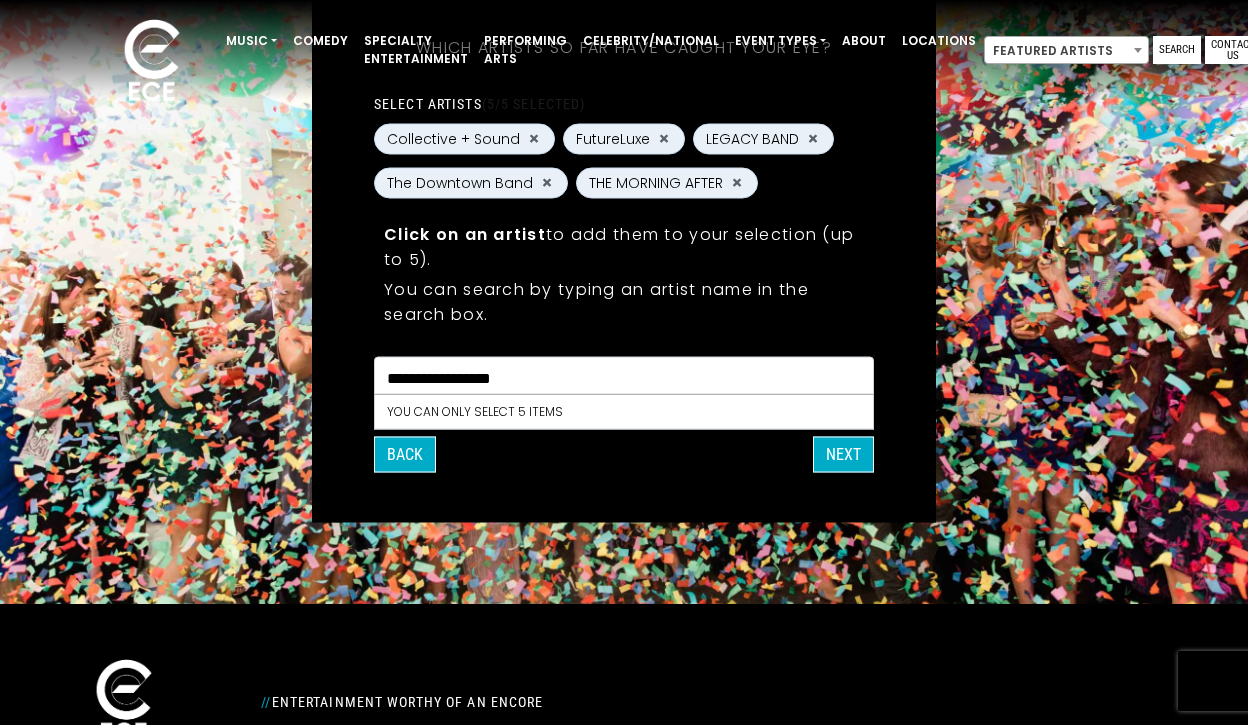 type 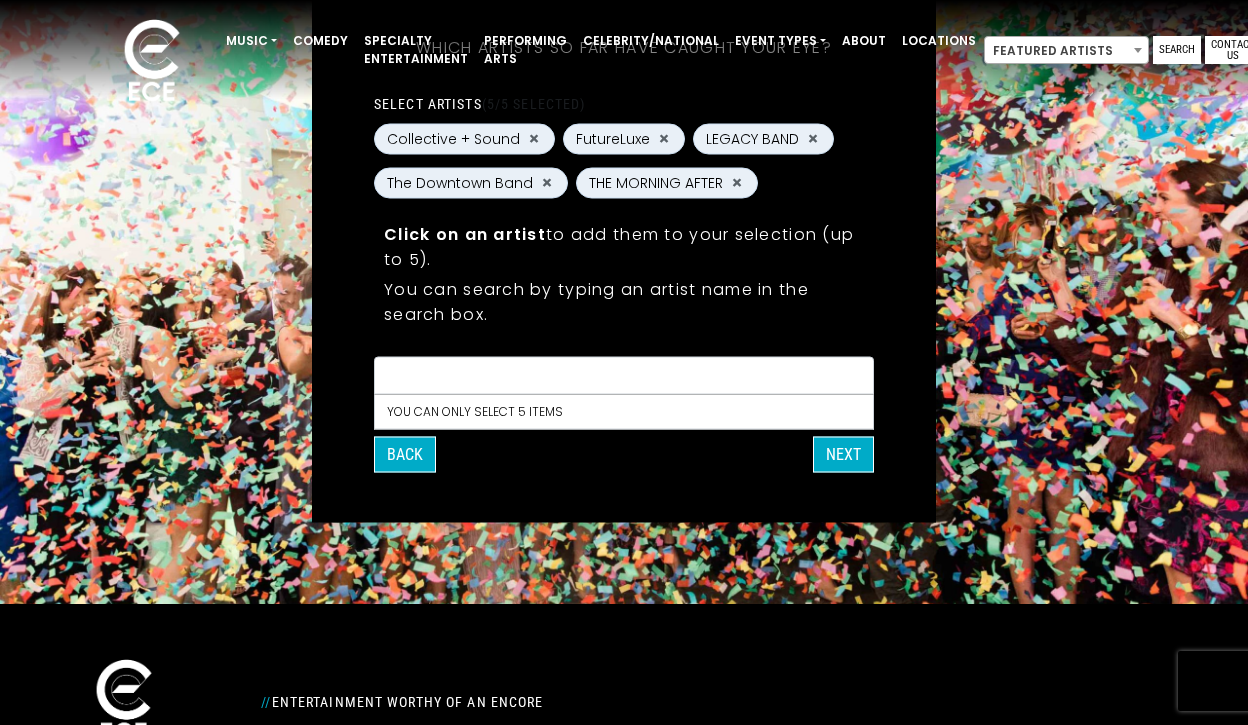 click on "Click on an artist  to add them to your selection (up to 5)." at bounding box center (624, 246) 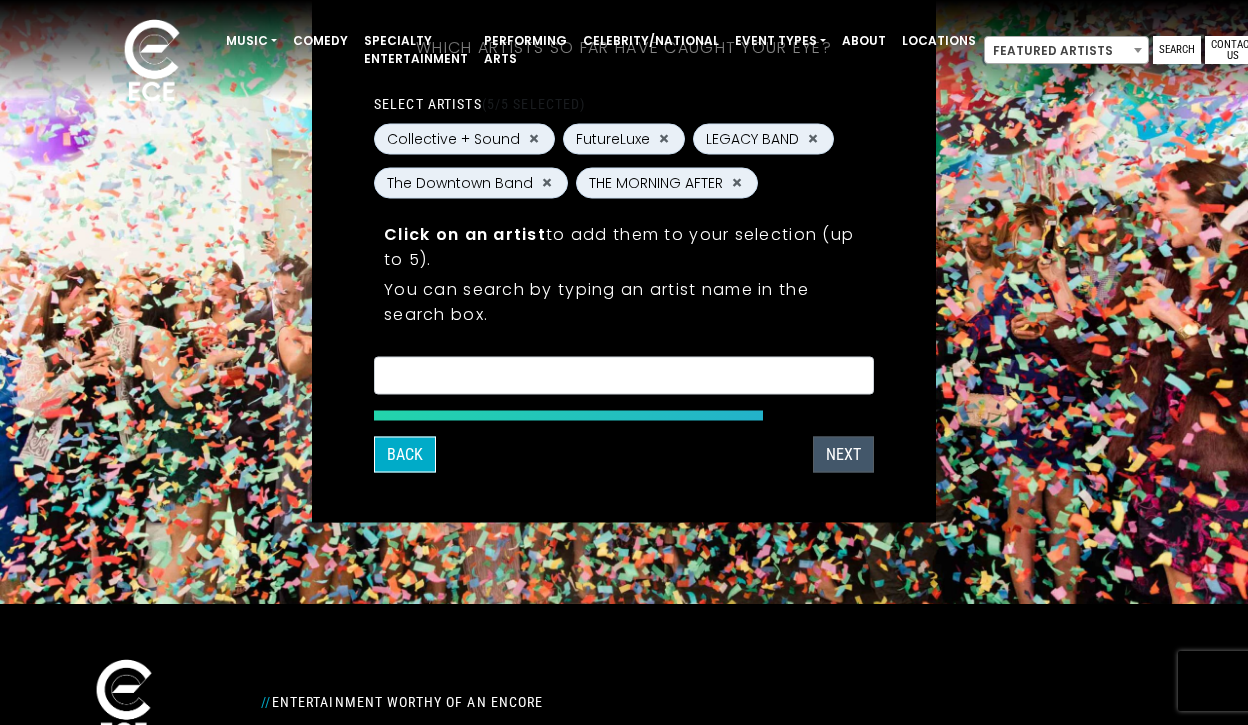 click on "Next" at bounding box center [843, 454] 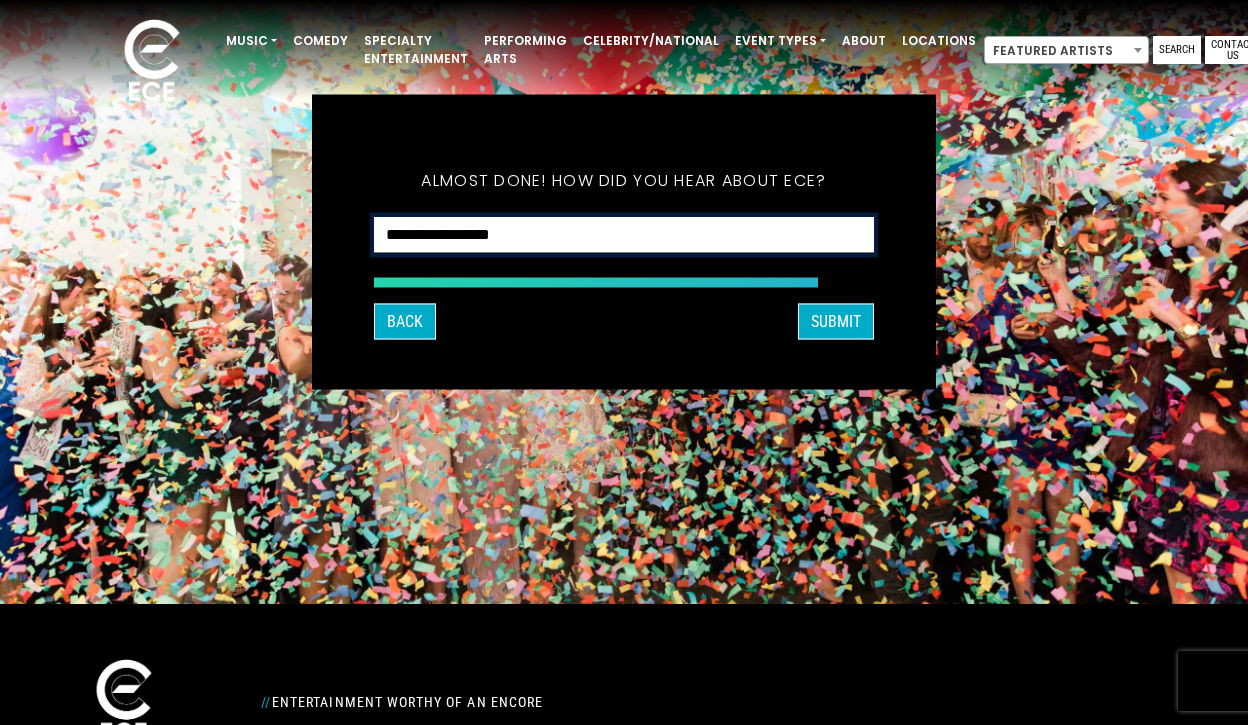 select on "********" 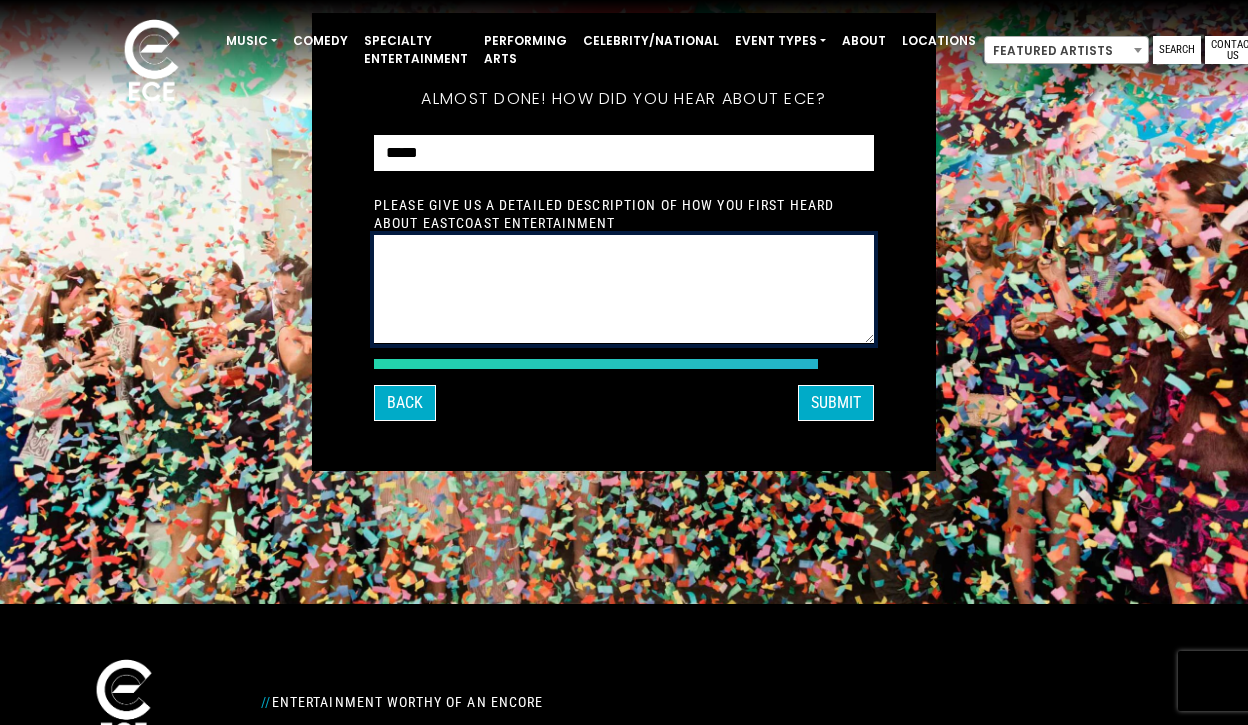 click at bounding box center [624, 289] 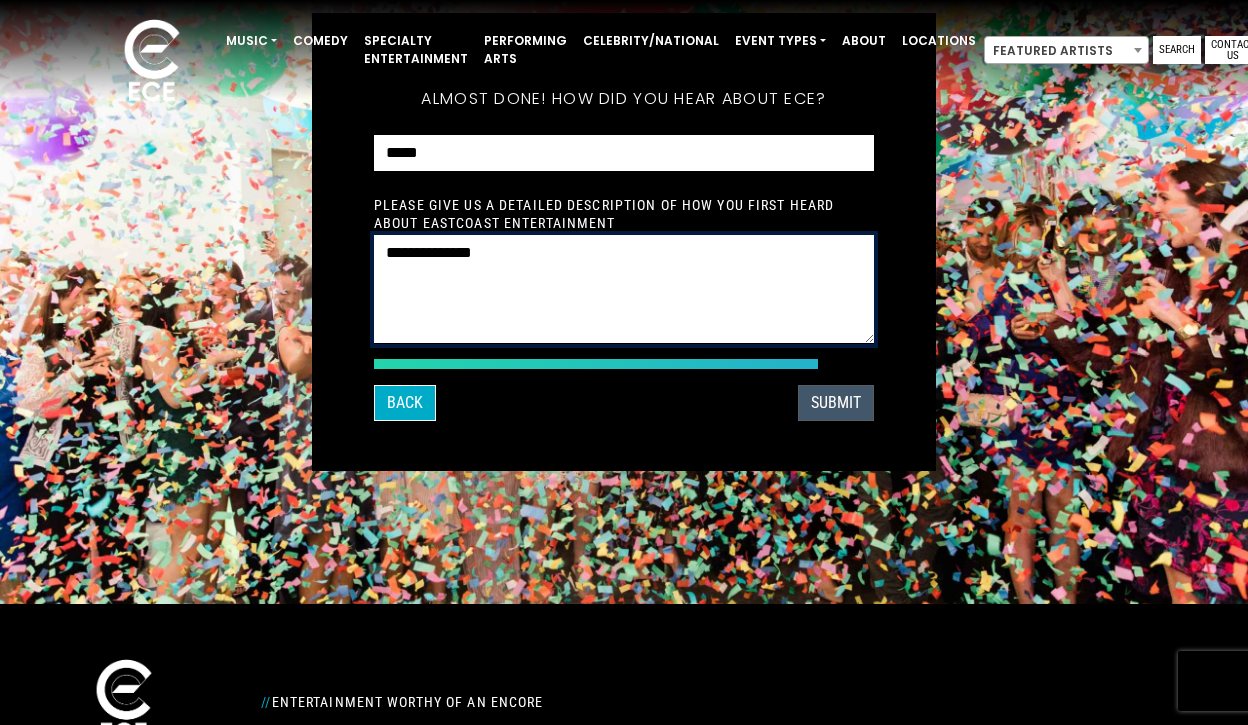type on "**********" 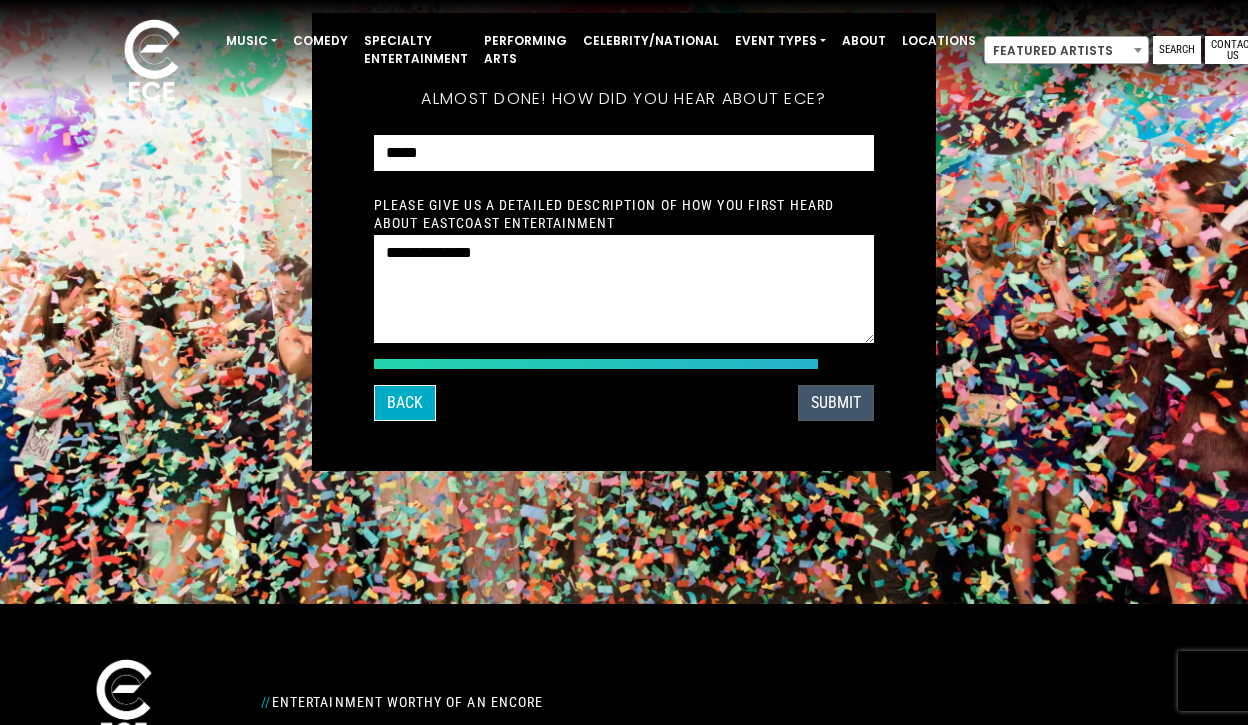 click on "SUBMIT" at bounding box center [836, 403] 